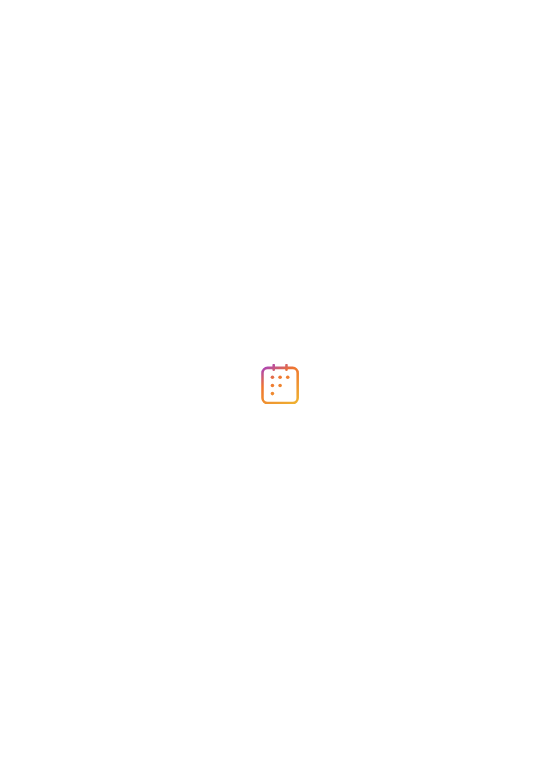 scroll, scrollTop: 0, scrollLeft: 0, axis: both 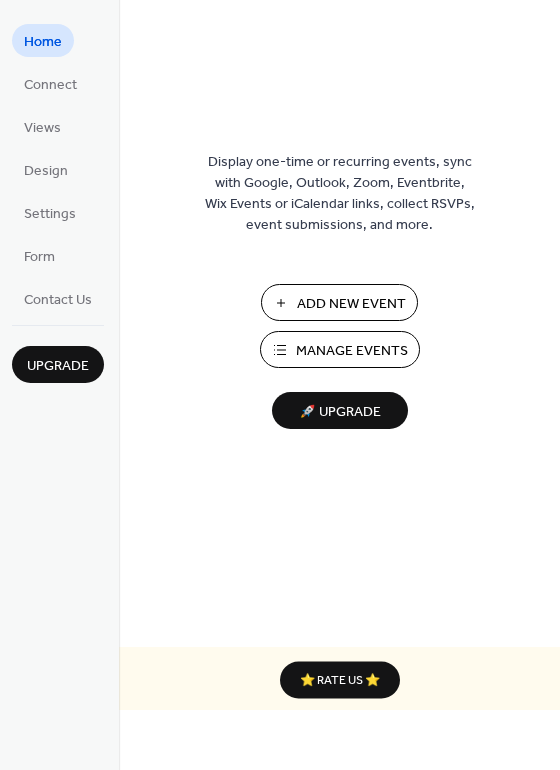 click on "Add New Event Manage Events 🚀 Upgrade" at bounding box center (340, 356) 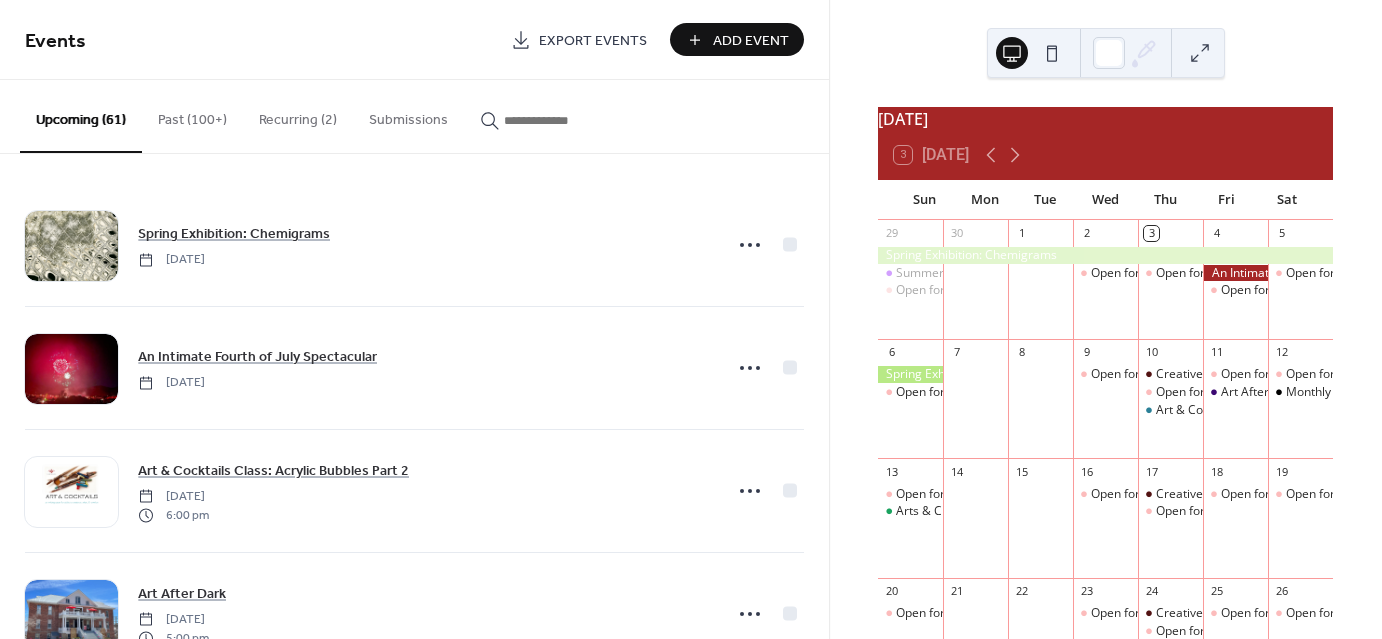 scroll, scrollTop: 0, scrollLeft: 0, axis: both 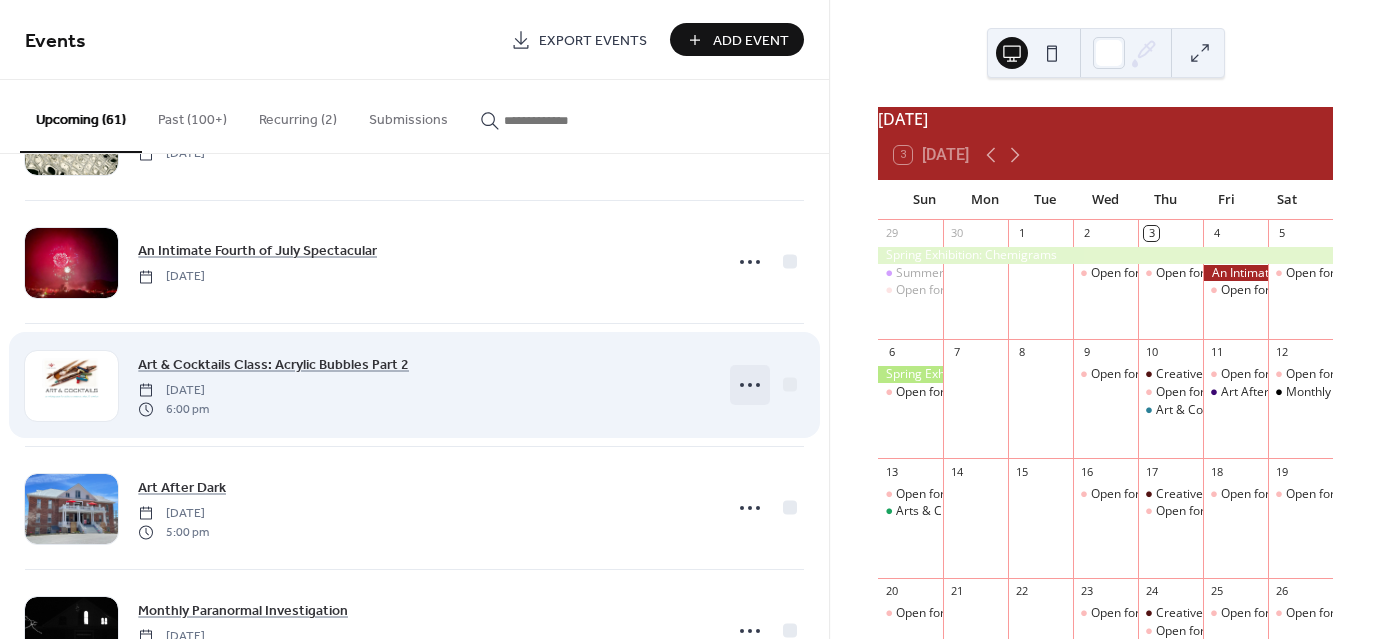 click 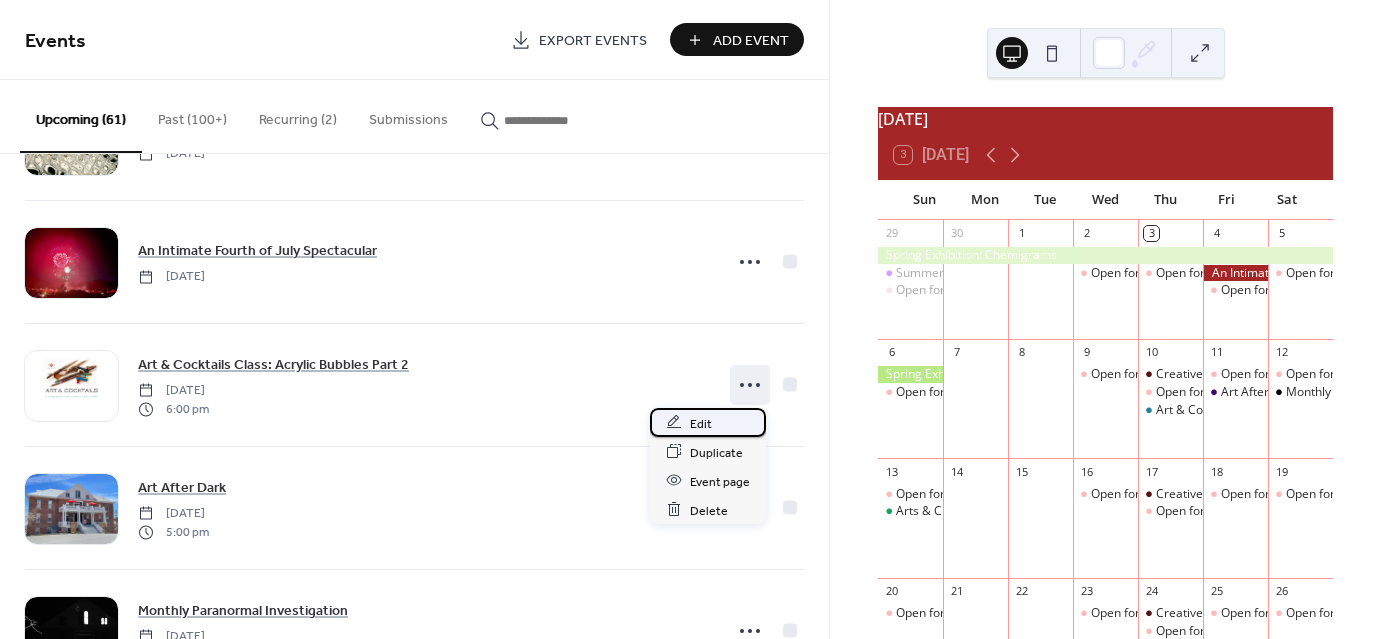 click on "Edit" at bounding box center [701, 423] 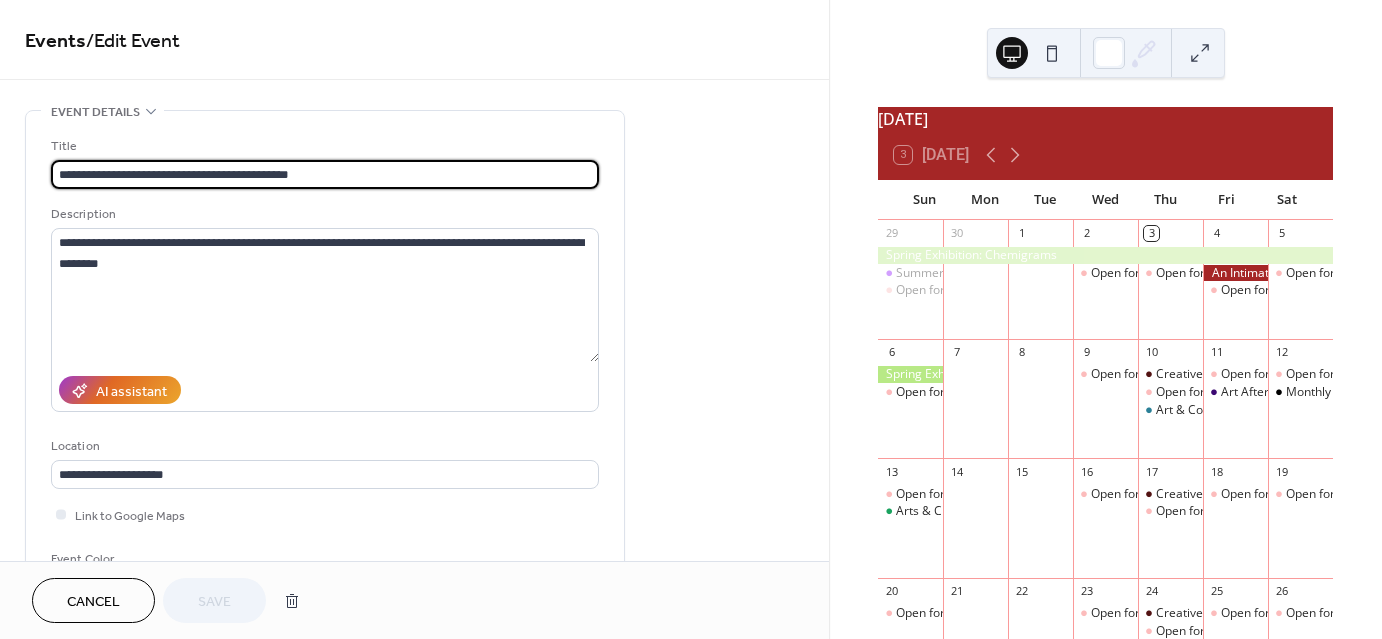scroll, scrollTop: 0, scrollLeft: 0, axis: both 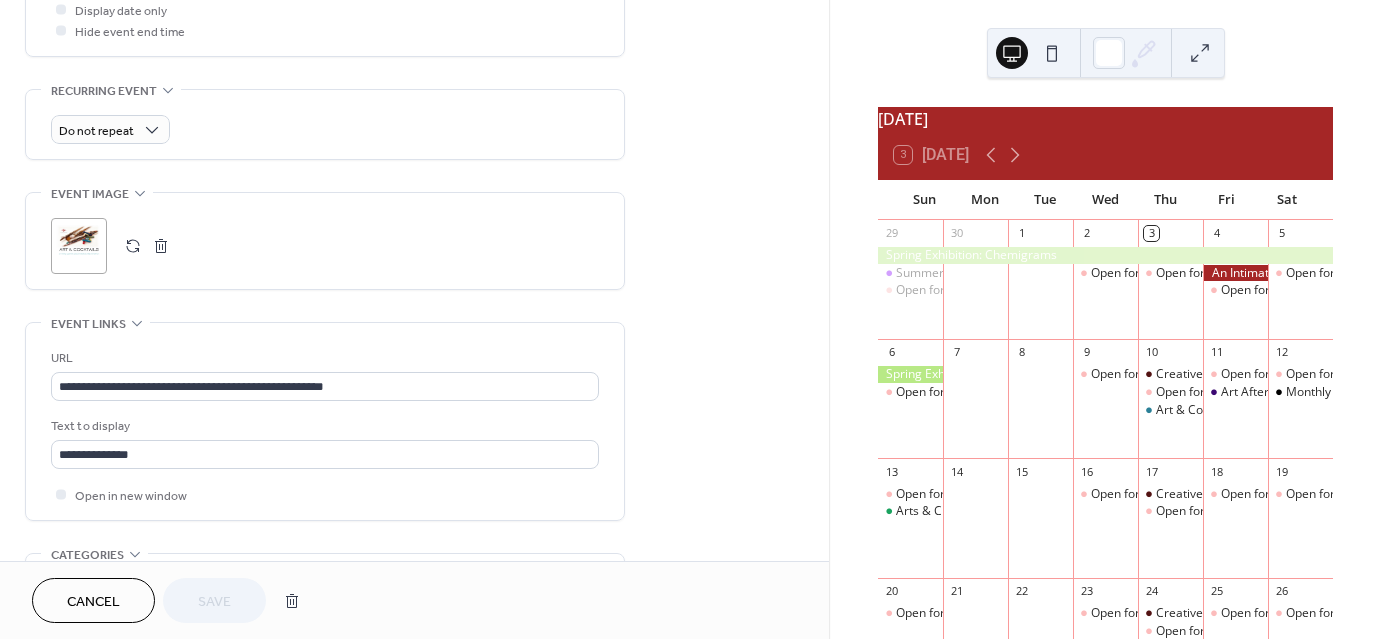click at bounding box center (161, 246) 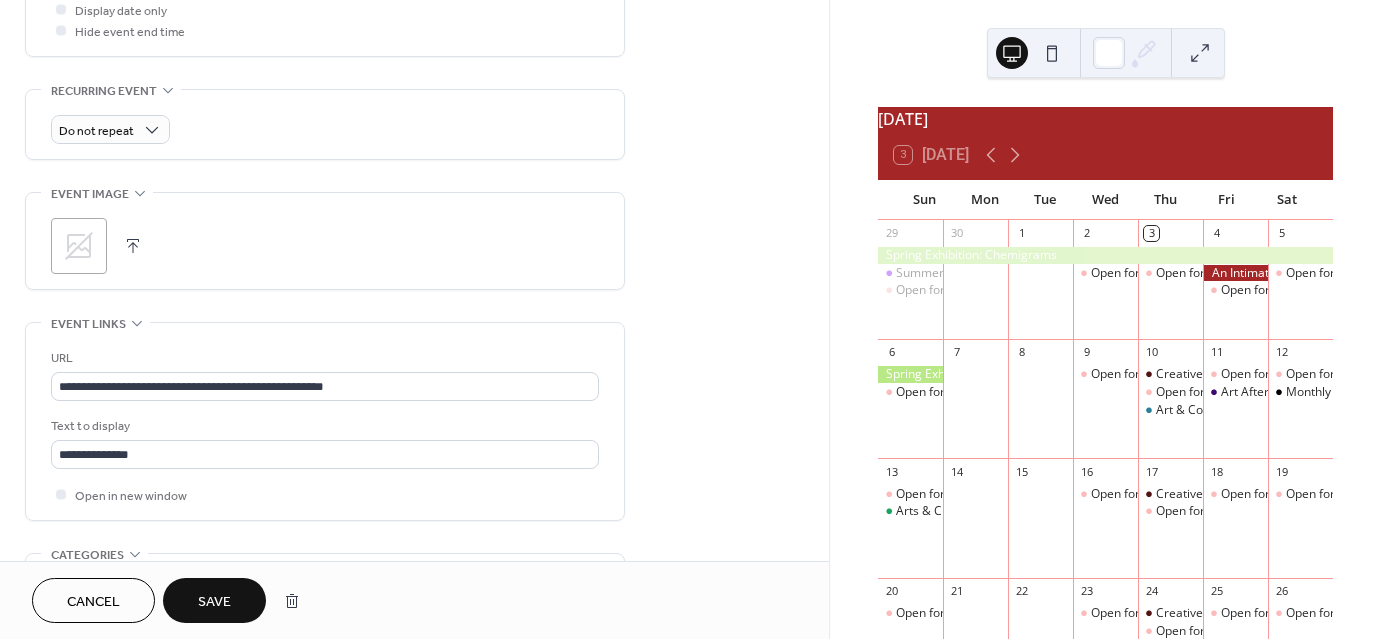 click at bounding box center [133, 246] 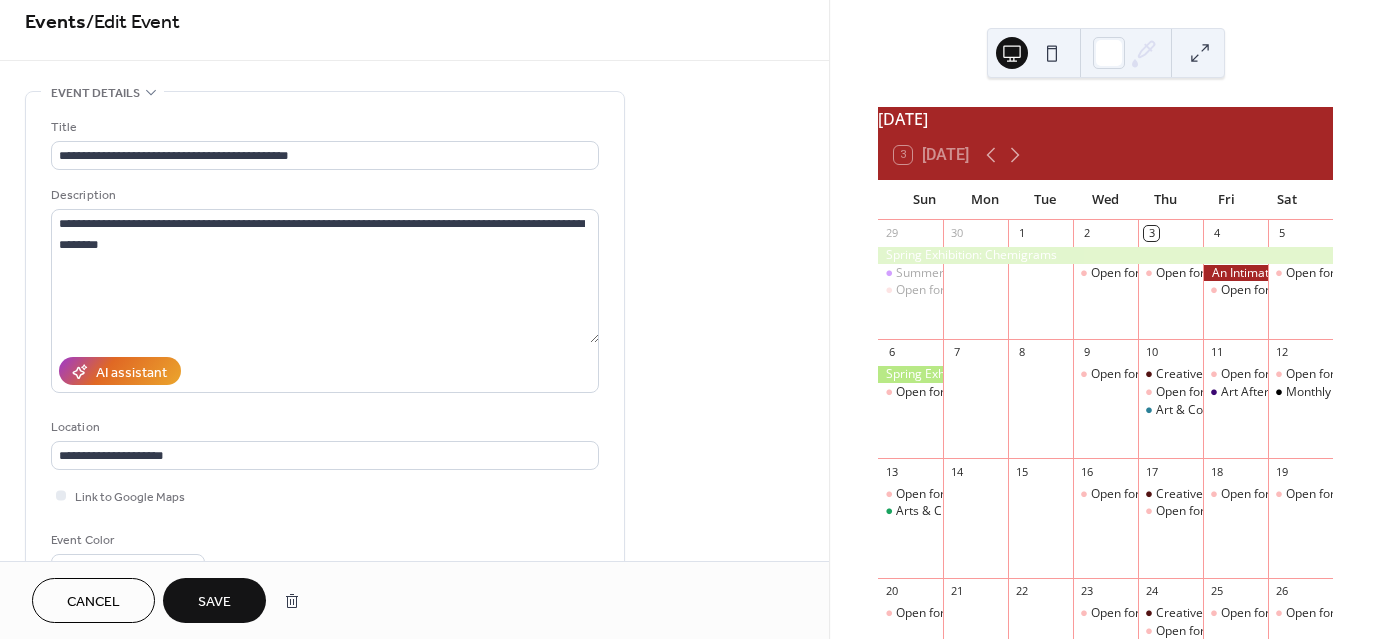 scroll, scrollTop: 0, scrollLeft: 0, axis: both 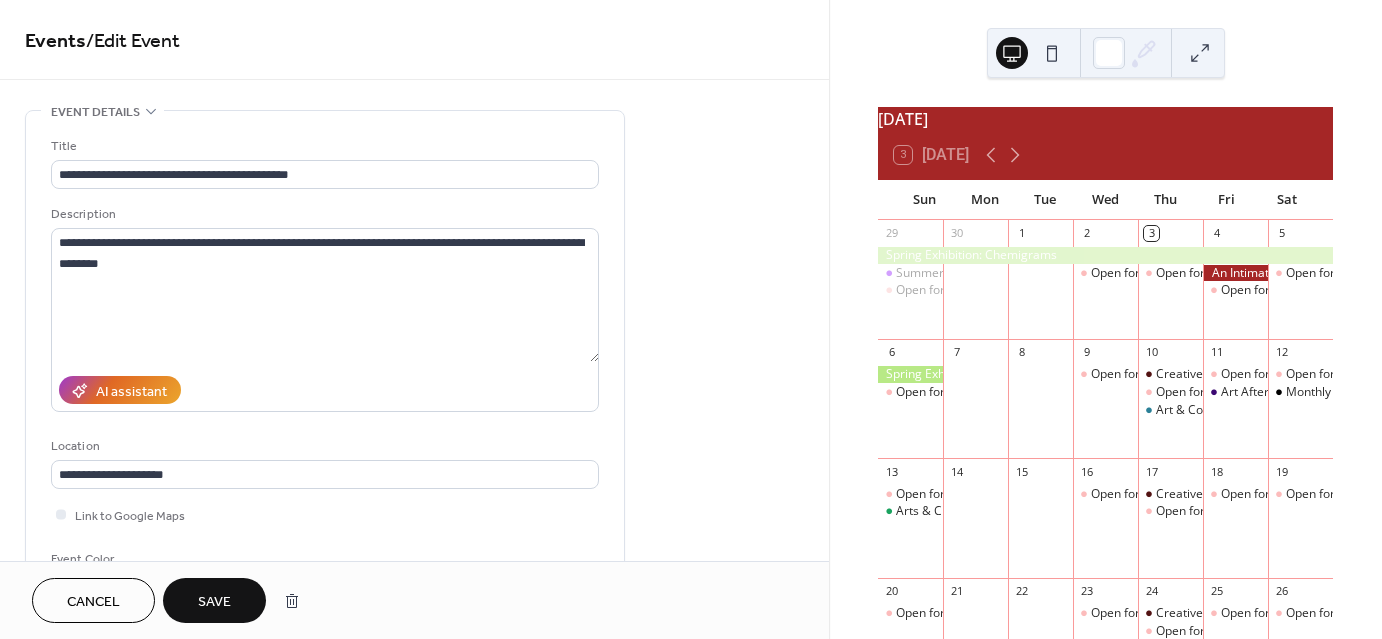 click on "Save" at bounding box center (214, 602) 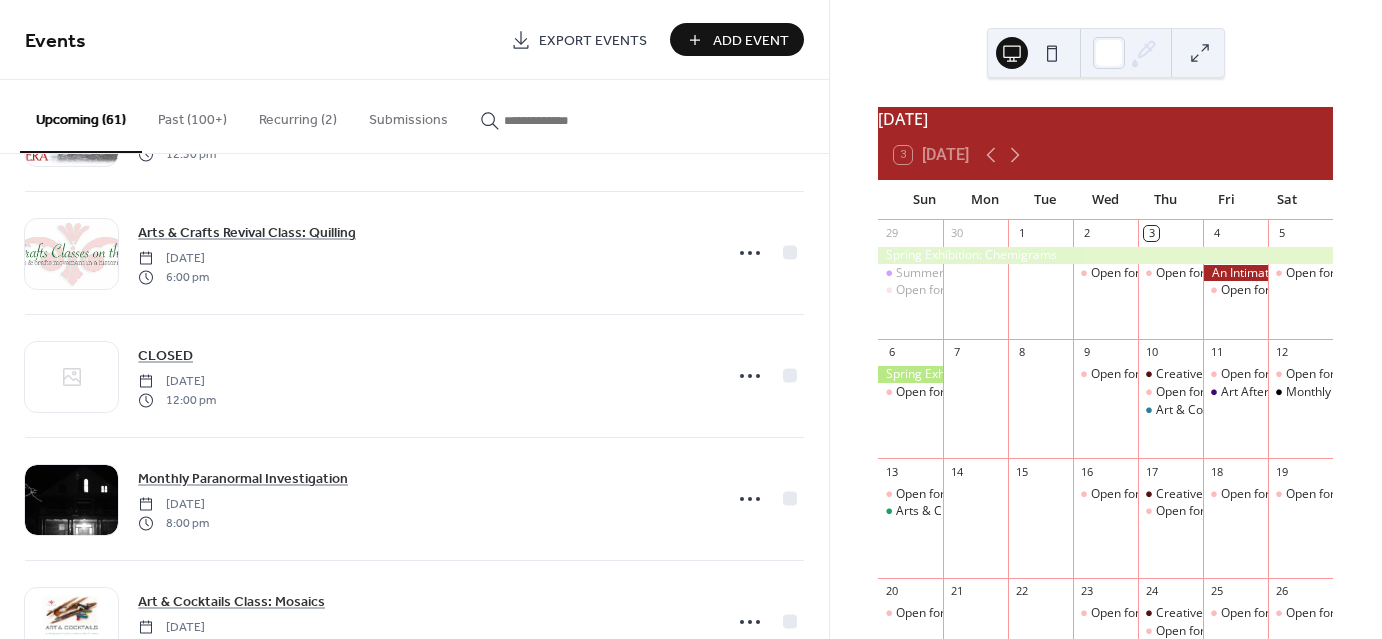 scroll, scrollTop: 2576, scrollLeft: 0, axis: vertical 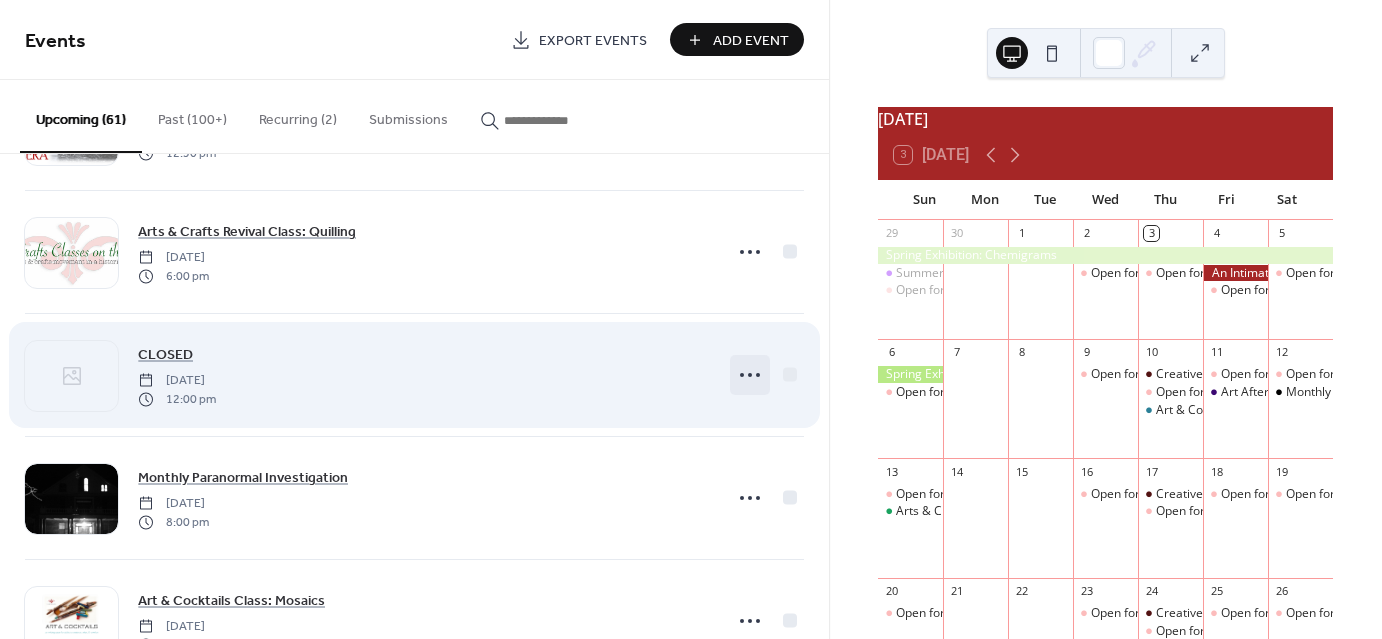 click 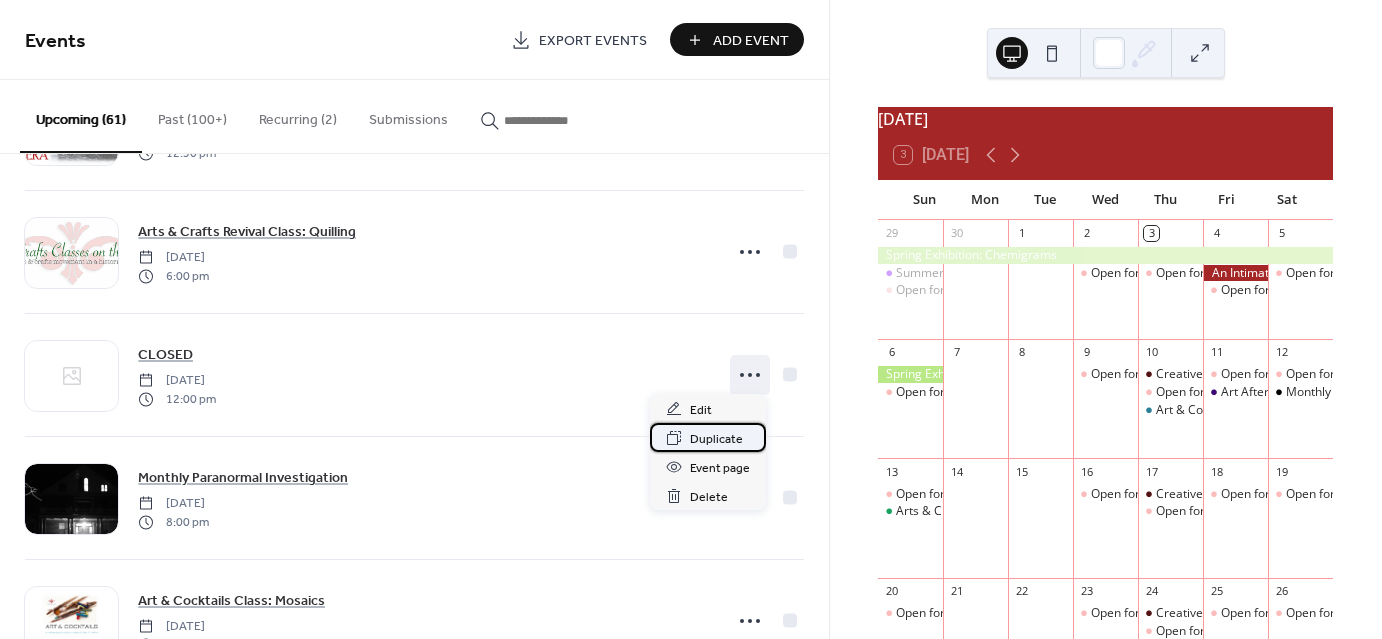 click on "Duplicate" at bounding box center (716, 439) 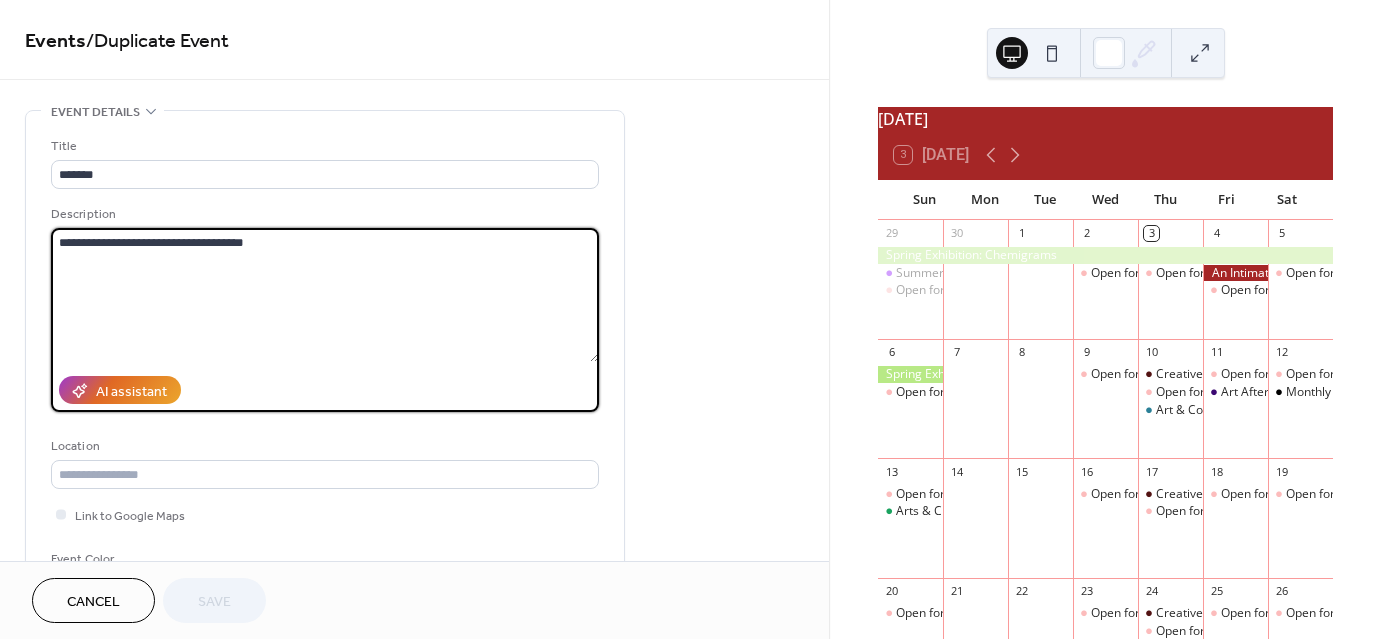 drag, startPoint x: 346, startPoint y: 251, endPoint x: 81, endPoint y: 256, distance: 265.04718 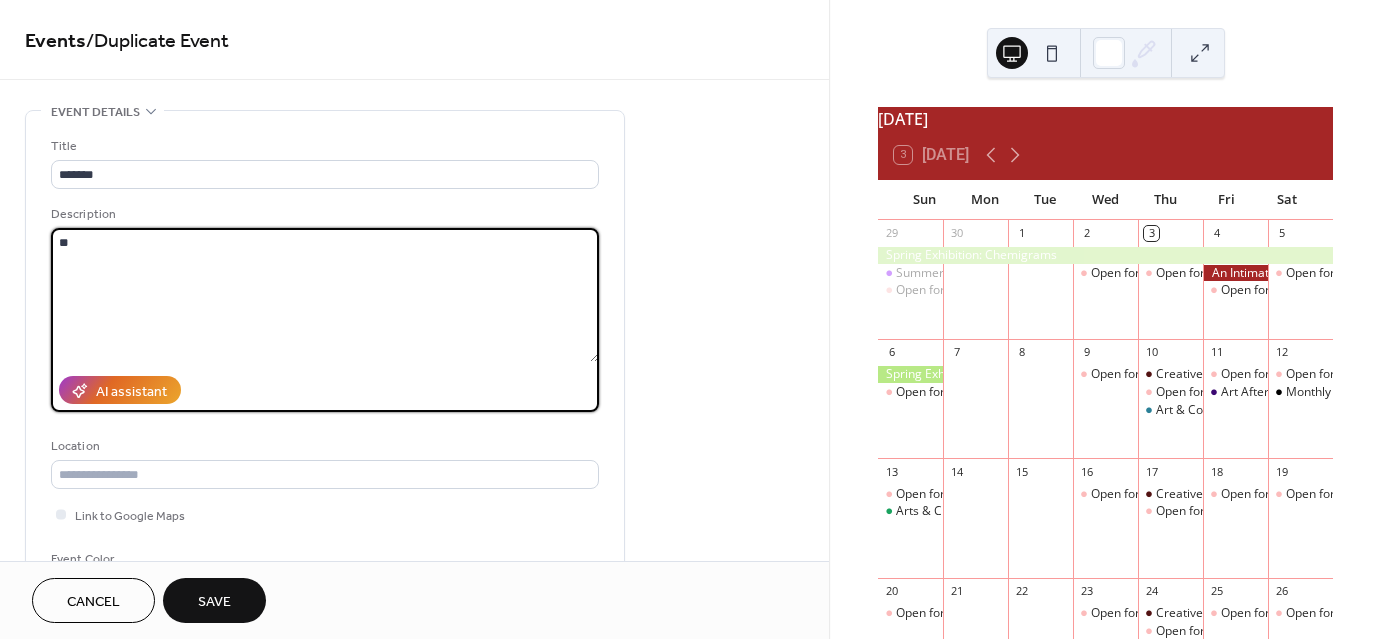 type on "*" 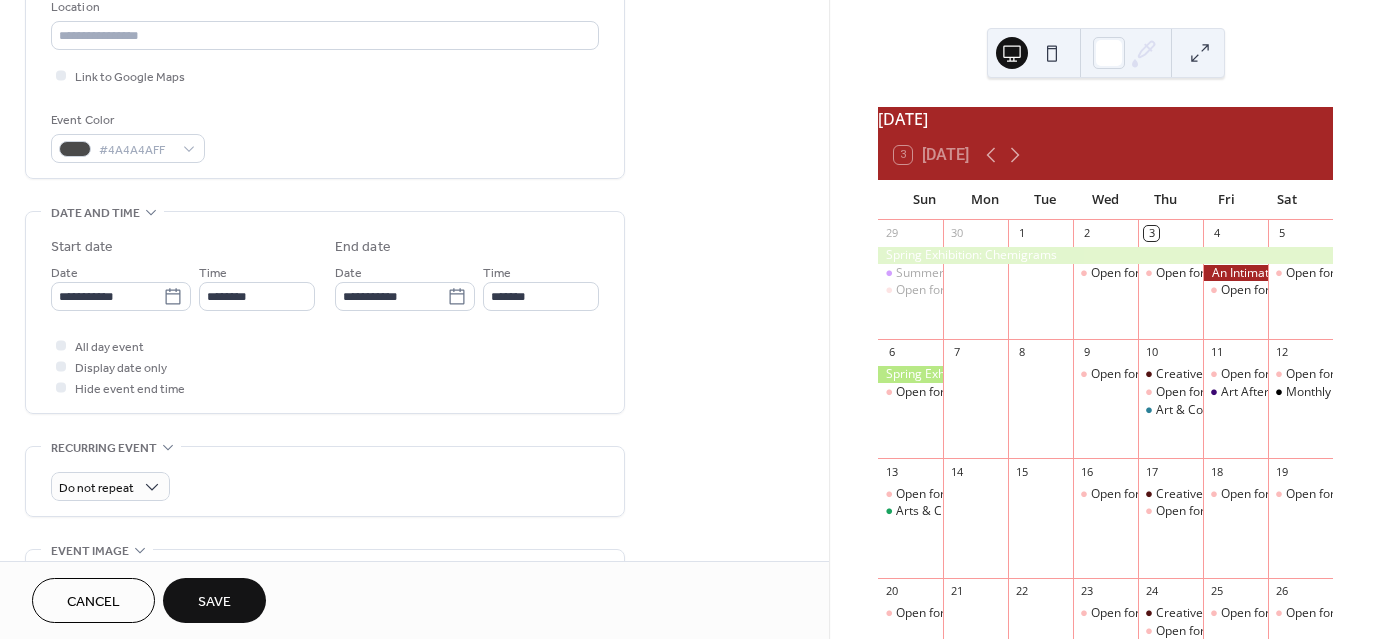 scroll, scrollTop: 444, scrollLeft: 0, axis: vertical 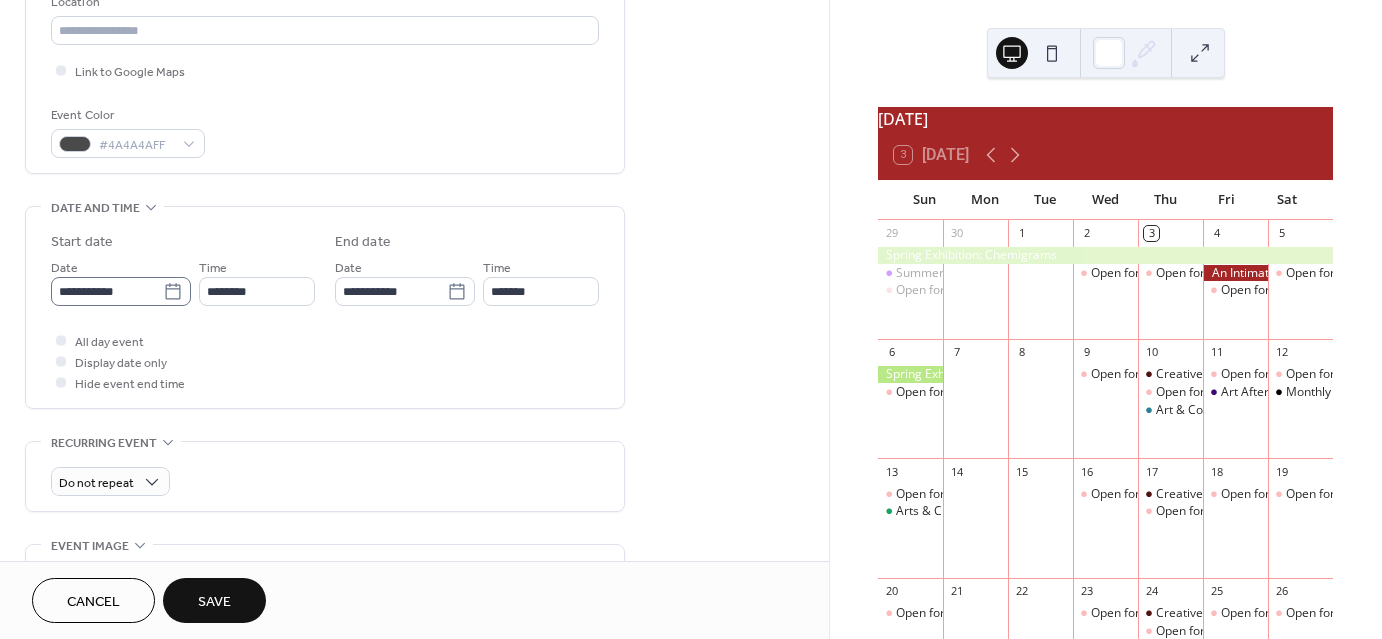 type on "**********" 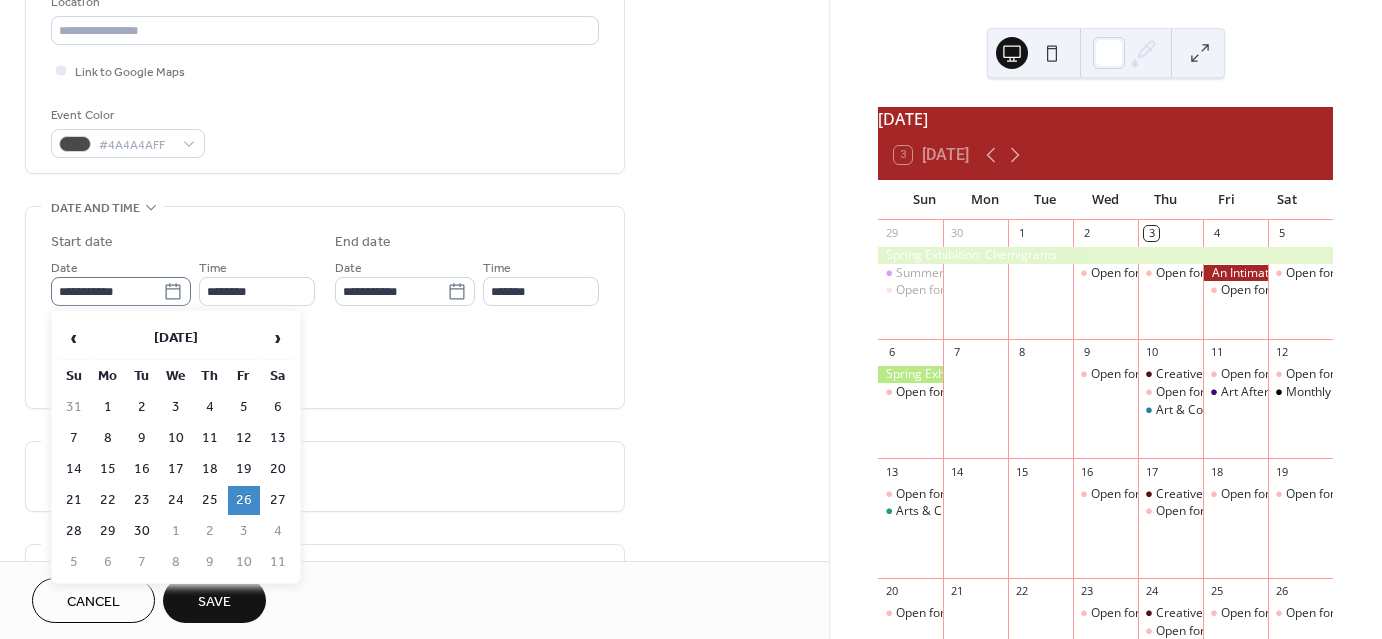 click 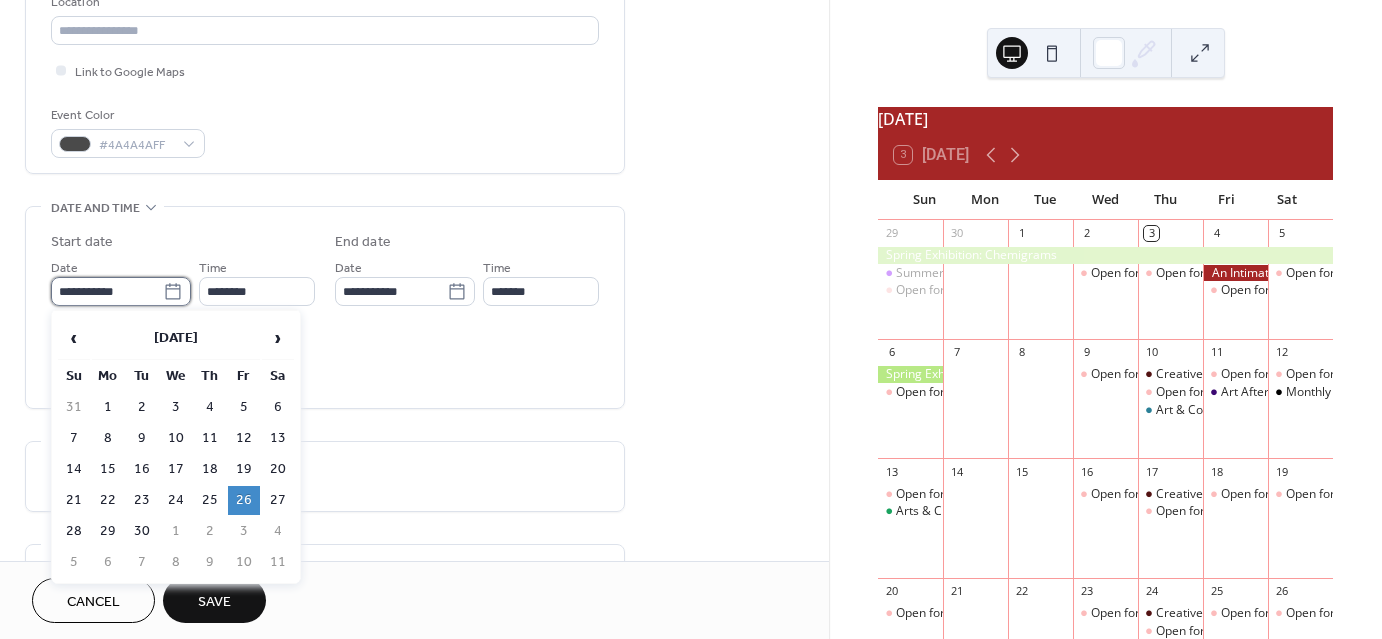 click on "**********" at bounding box center (107, 291) 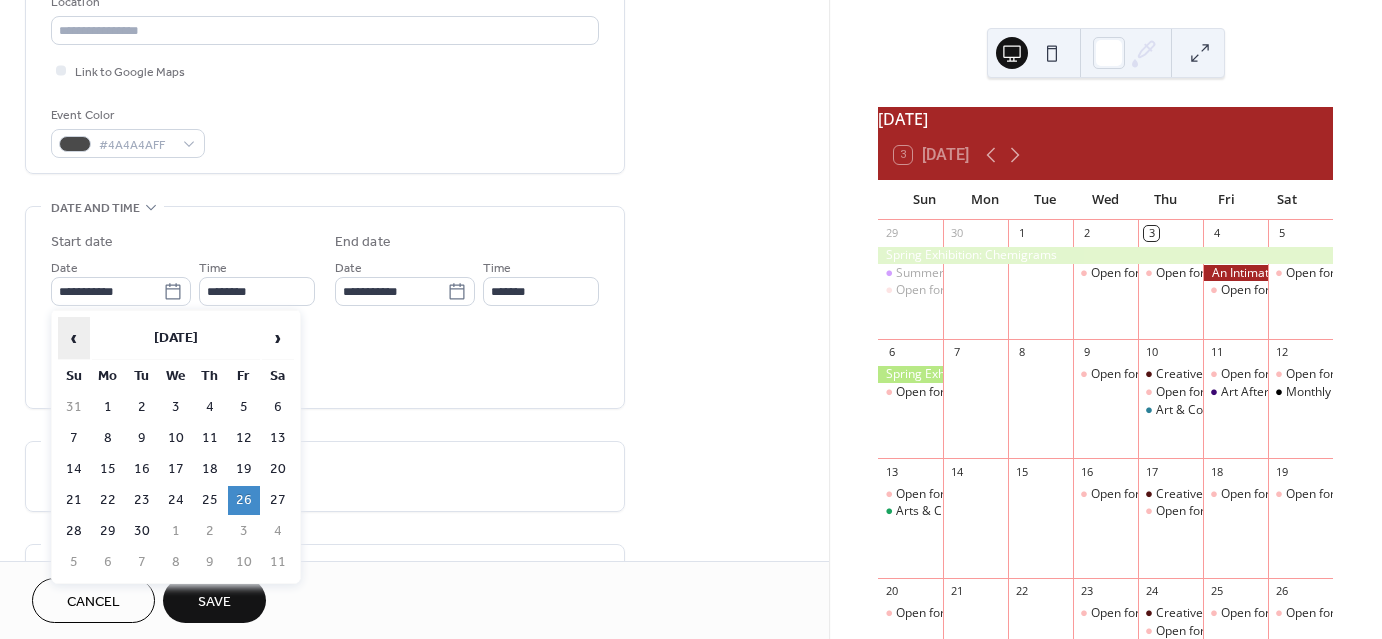 click on "‹" at bounding box center (74, 338) 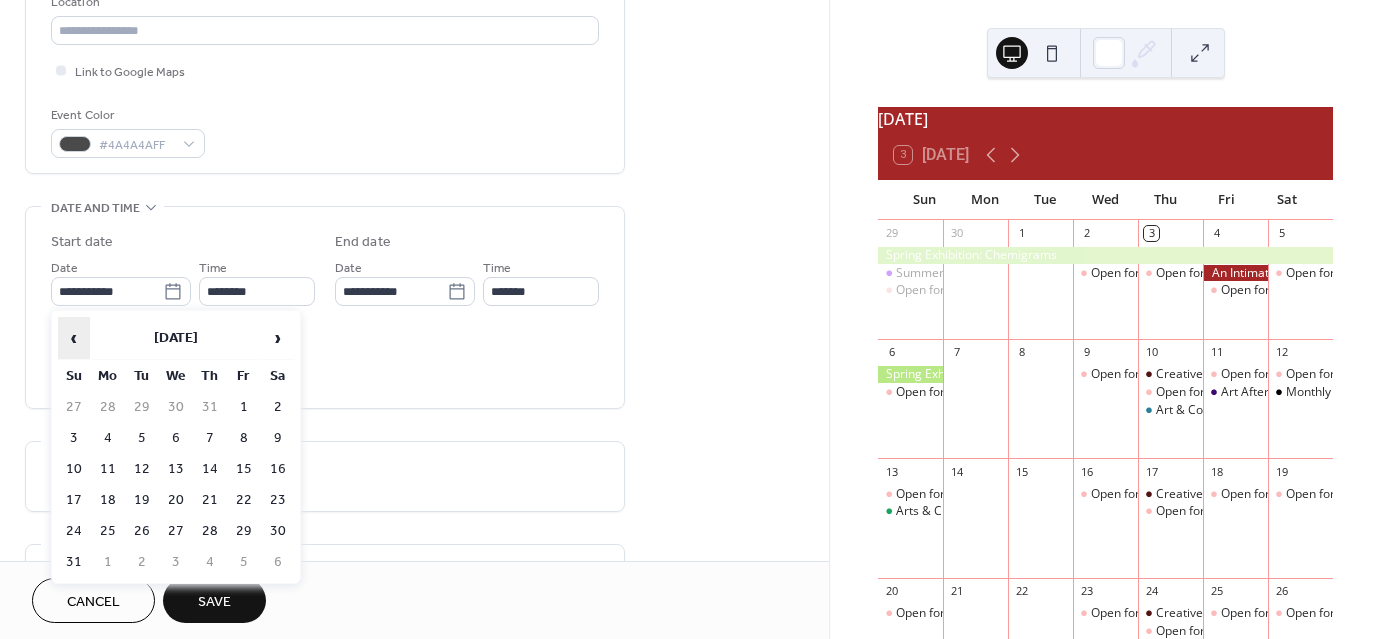 click on "‹" at bounding box center (74, 338) 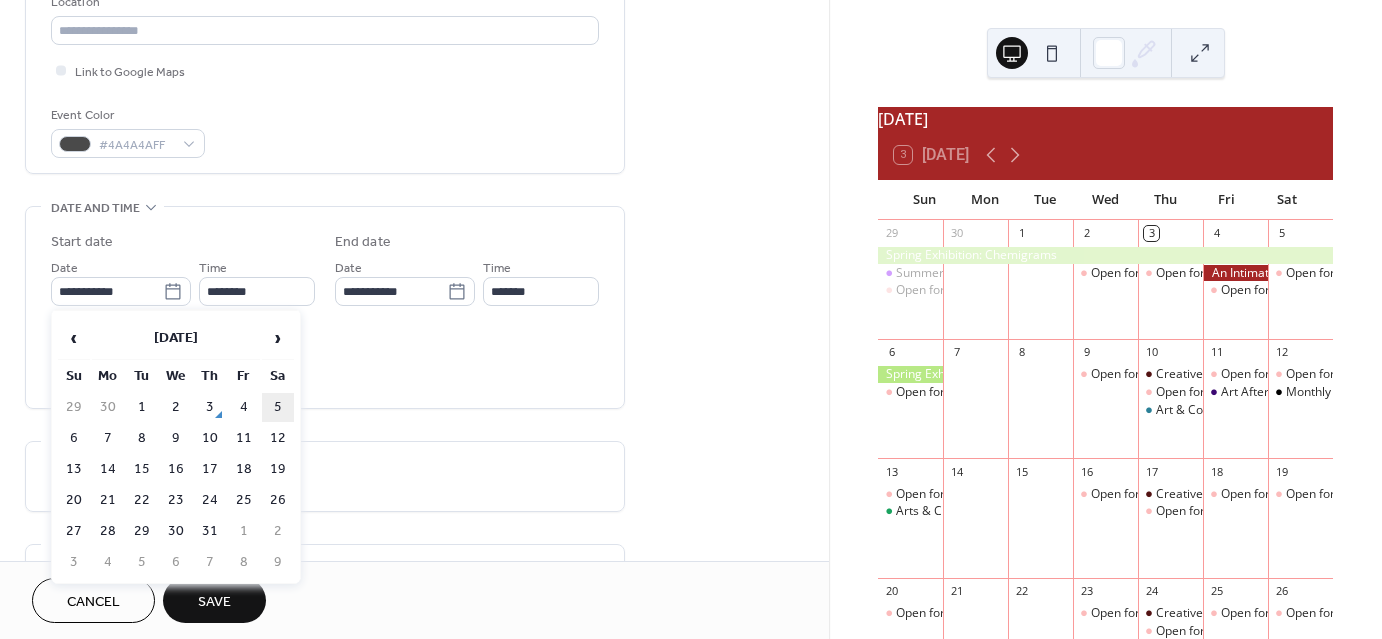 click on "5" at bounding box center [278, 407] 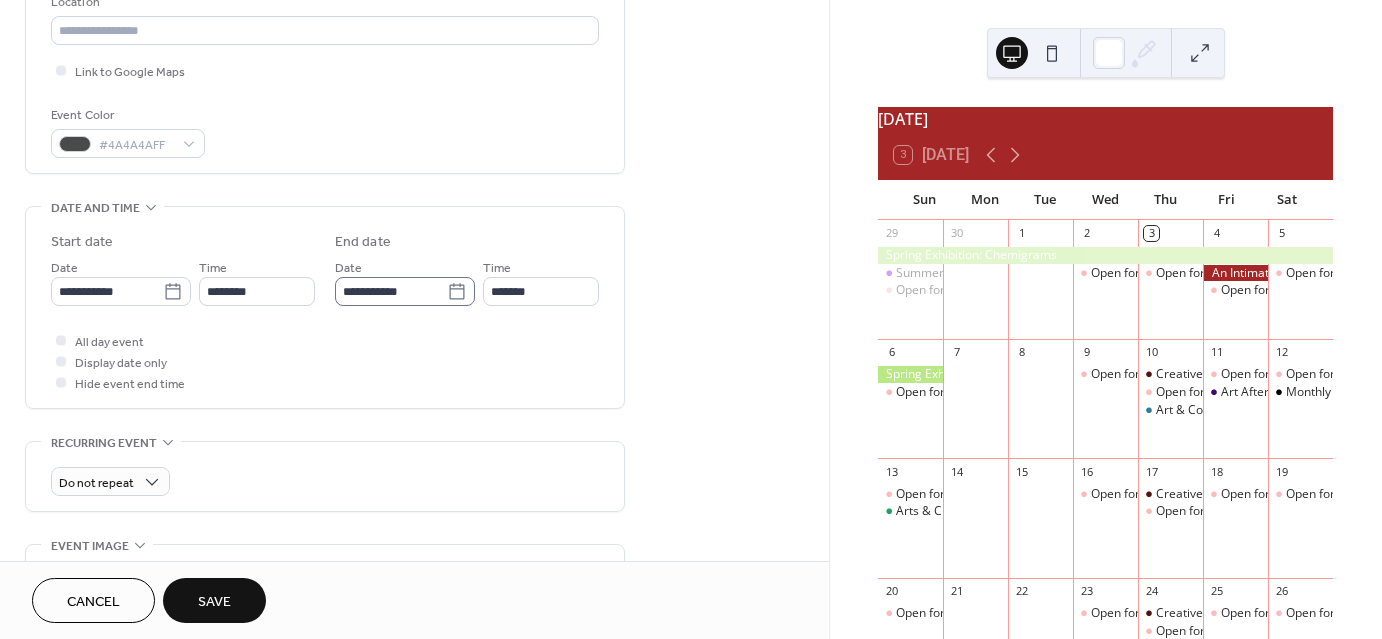 click 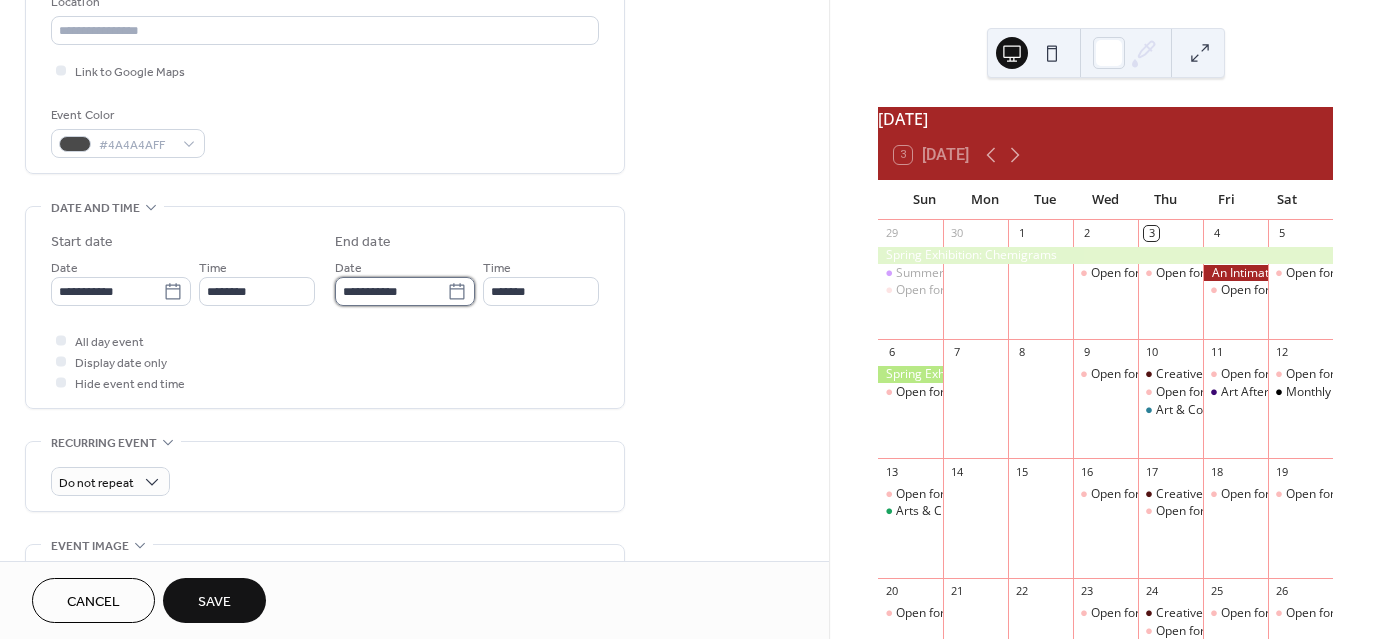 click on "**********" at bounding box center (391, 291) 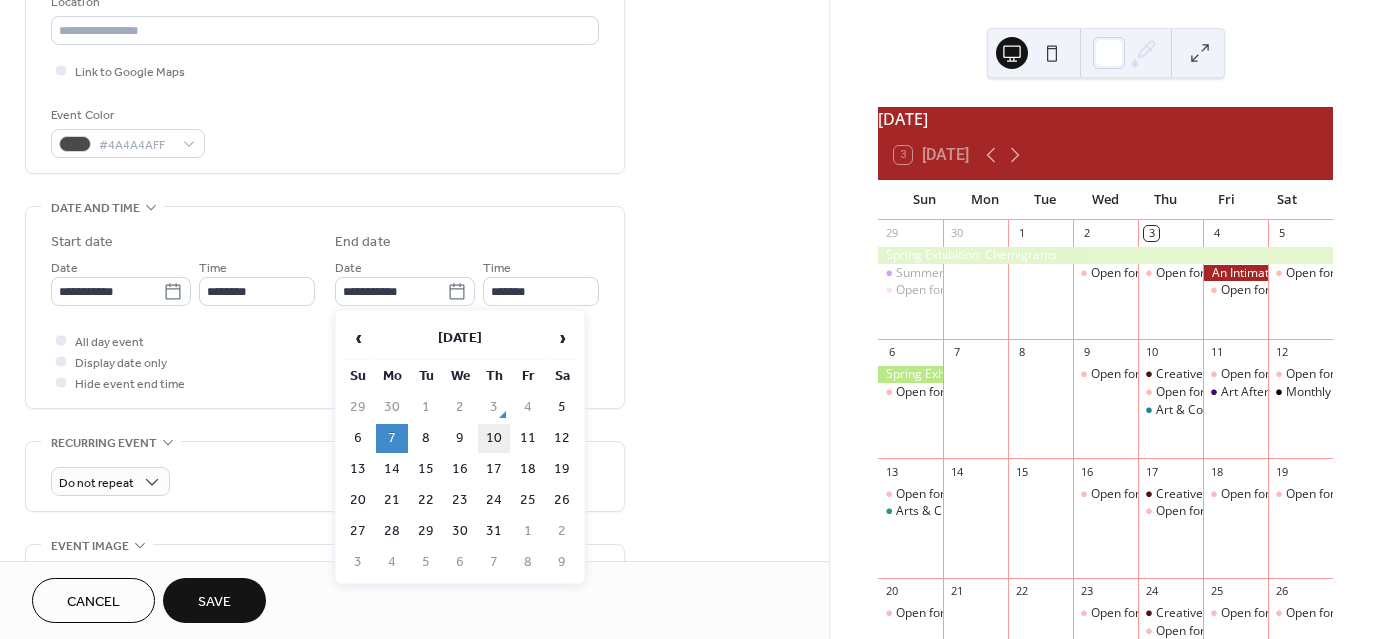 click on "10" at bounding box center [494, 438] 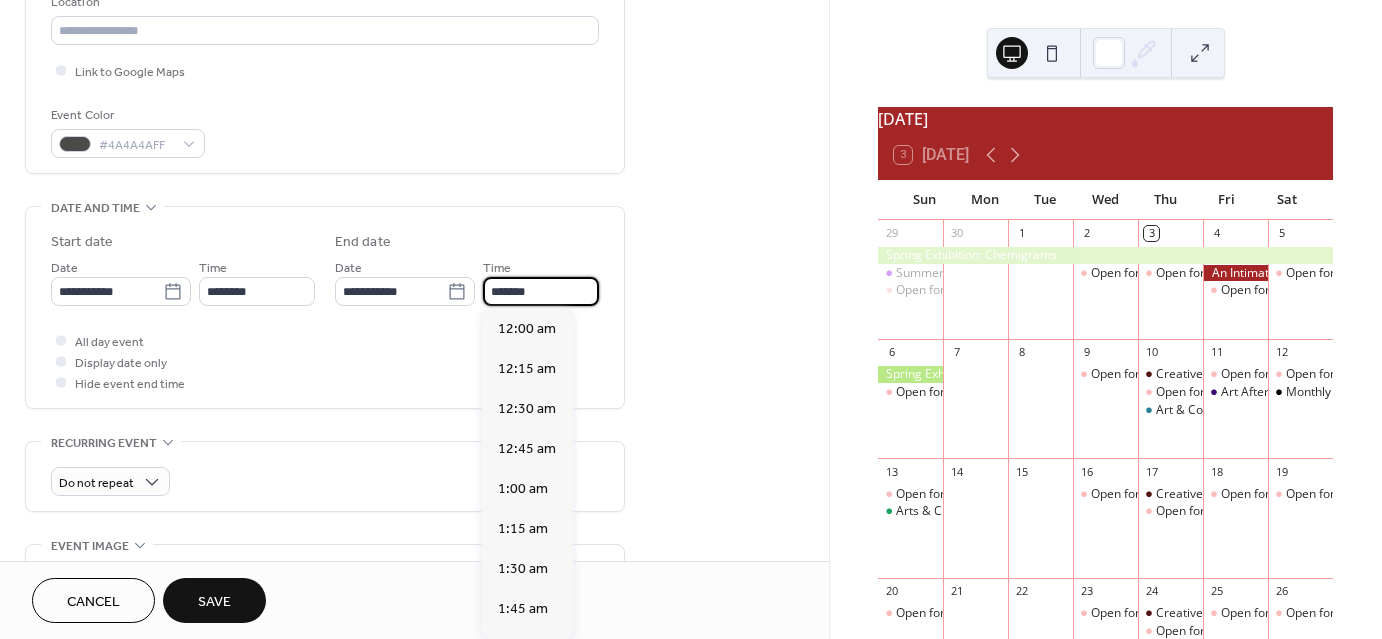 click on "*******" at bounding box center (541, 291) 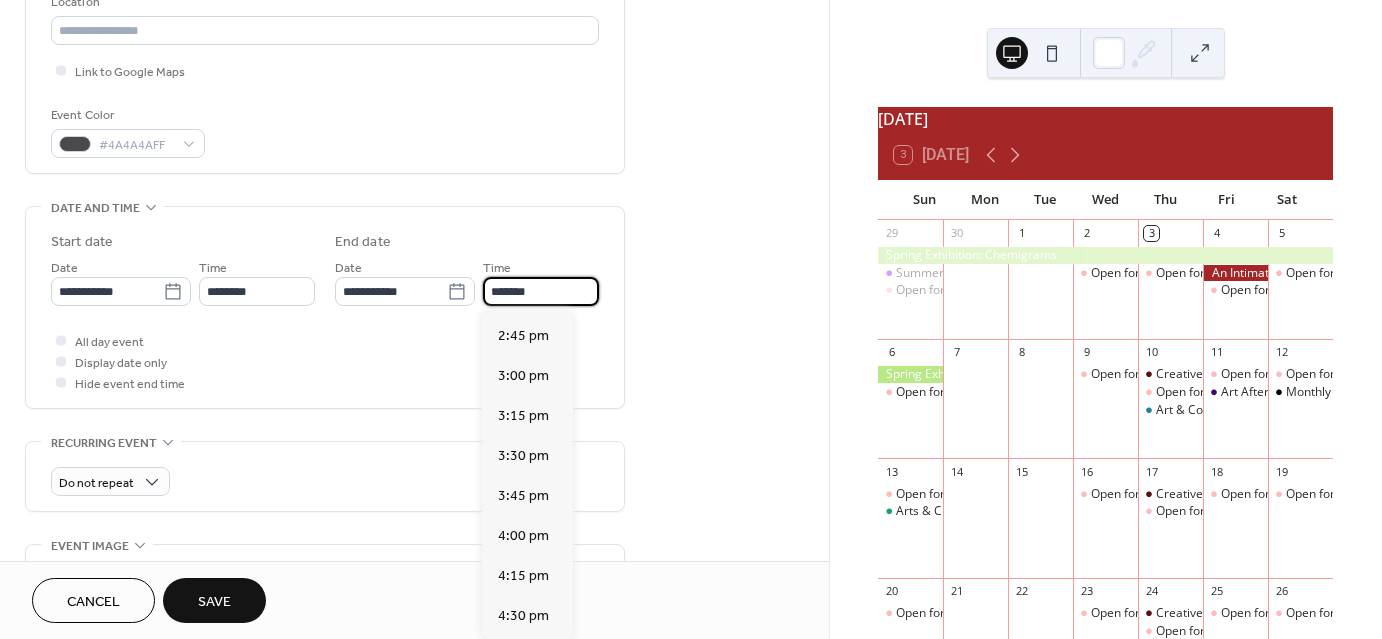 scroll, scrollTop: 2354, scrollLeft: 0, axis: vertical 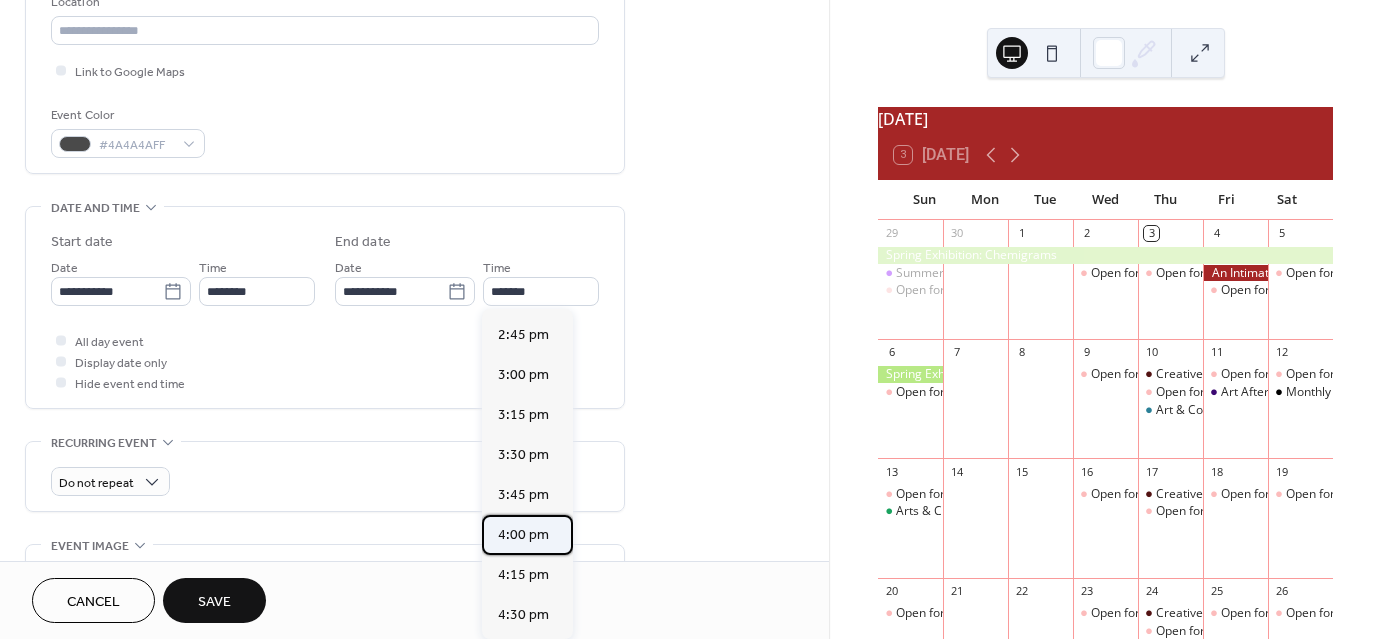click on "4:00 pm" at bounding box center [523, 535] 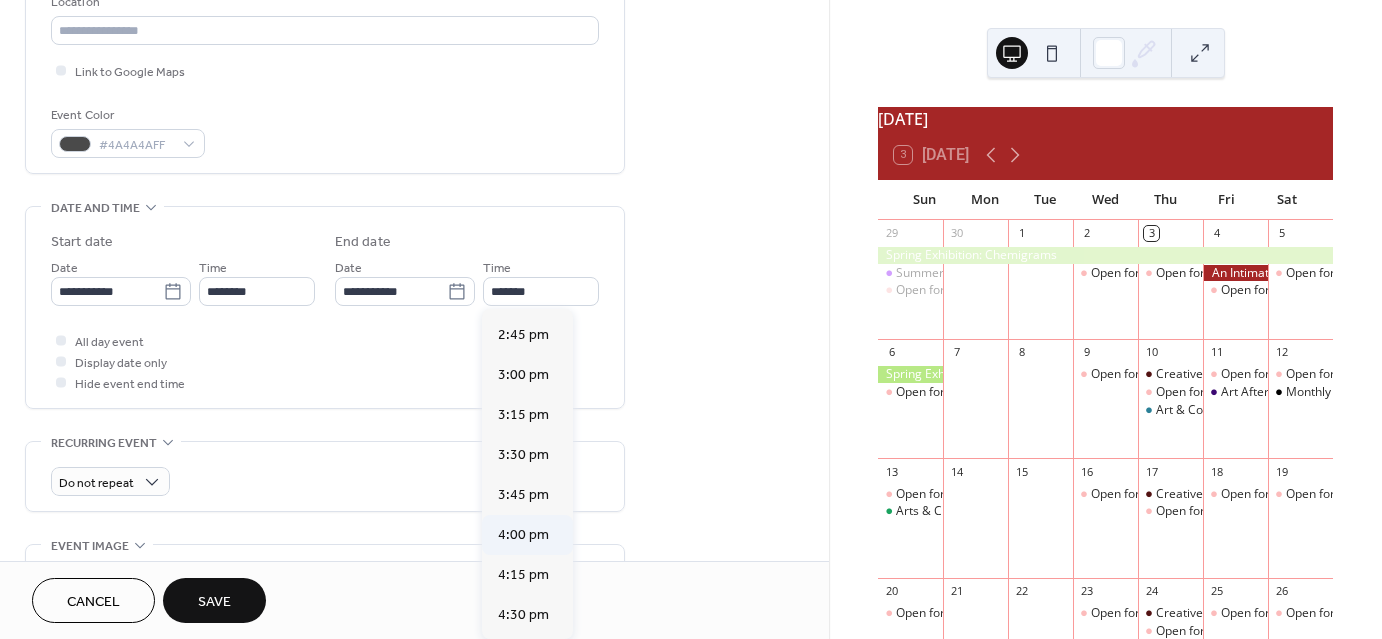 type on "*******" 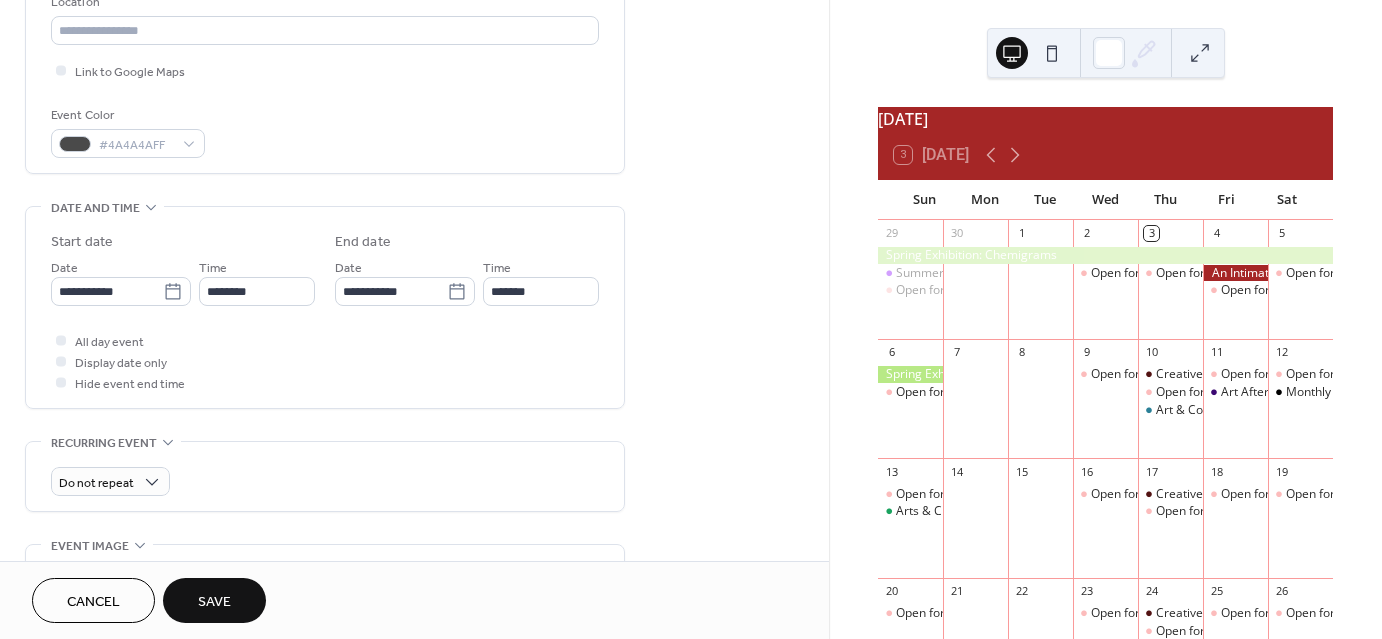 click on "Save" at bounding box center (214, 602) 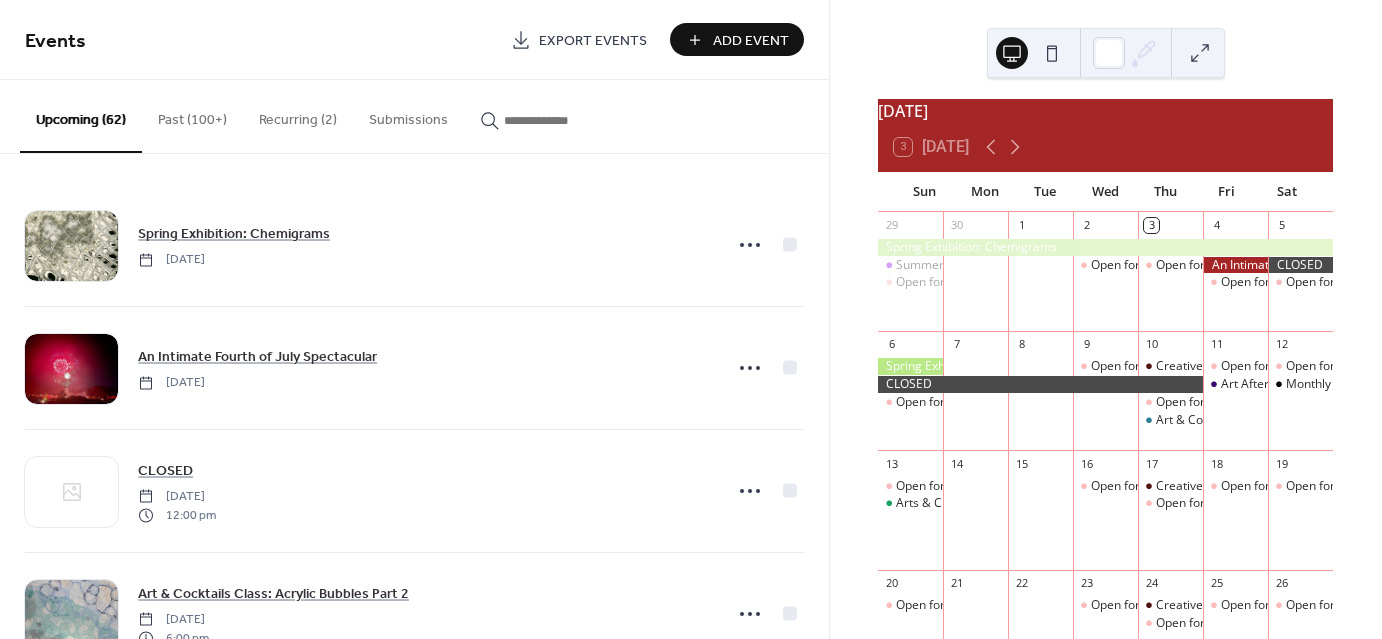 scroll, scrollTop: 7, scrollLeft: 0, axis: vertical 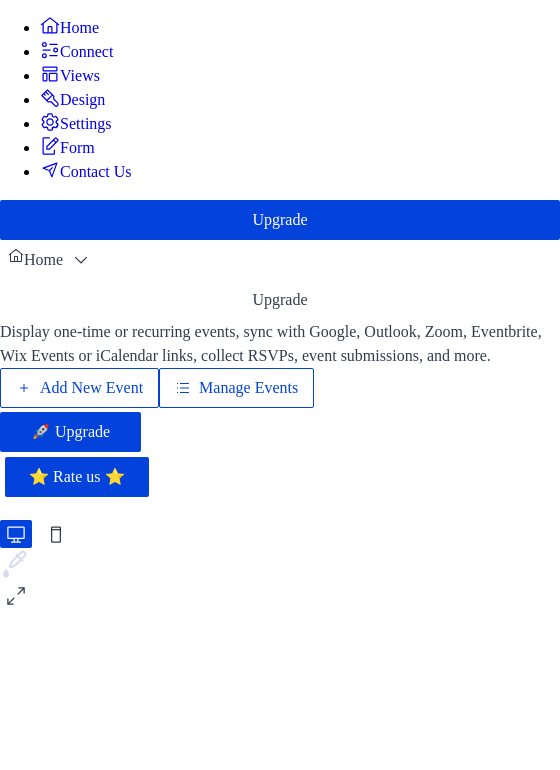 click on "Manage Events" at bounding box center (248, 388) 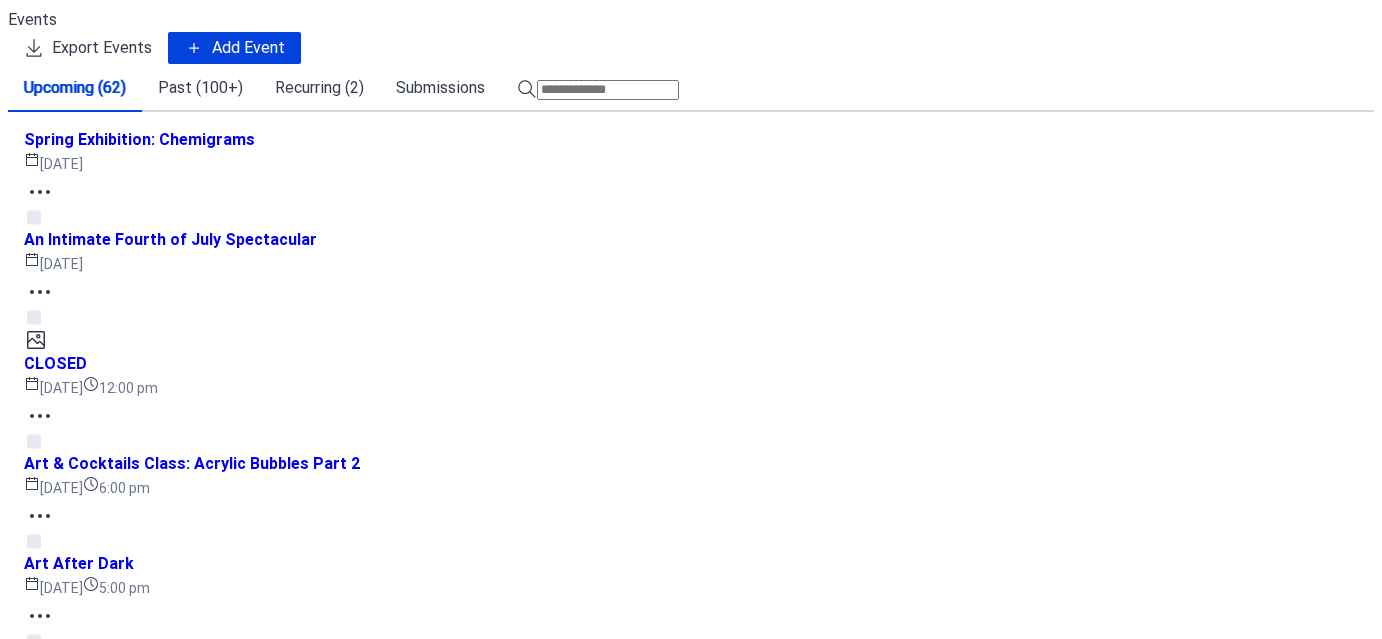 scroll, scrollTop: 0, scrollLeft: 0, axis: both 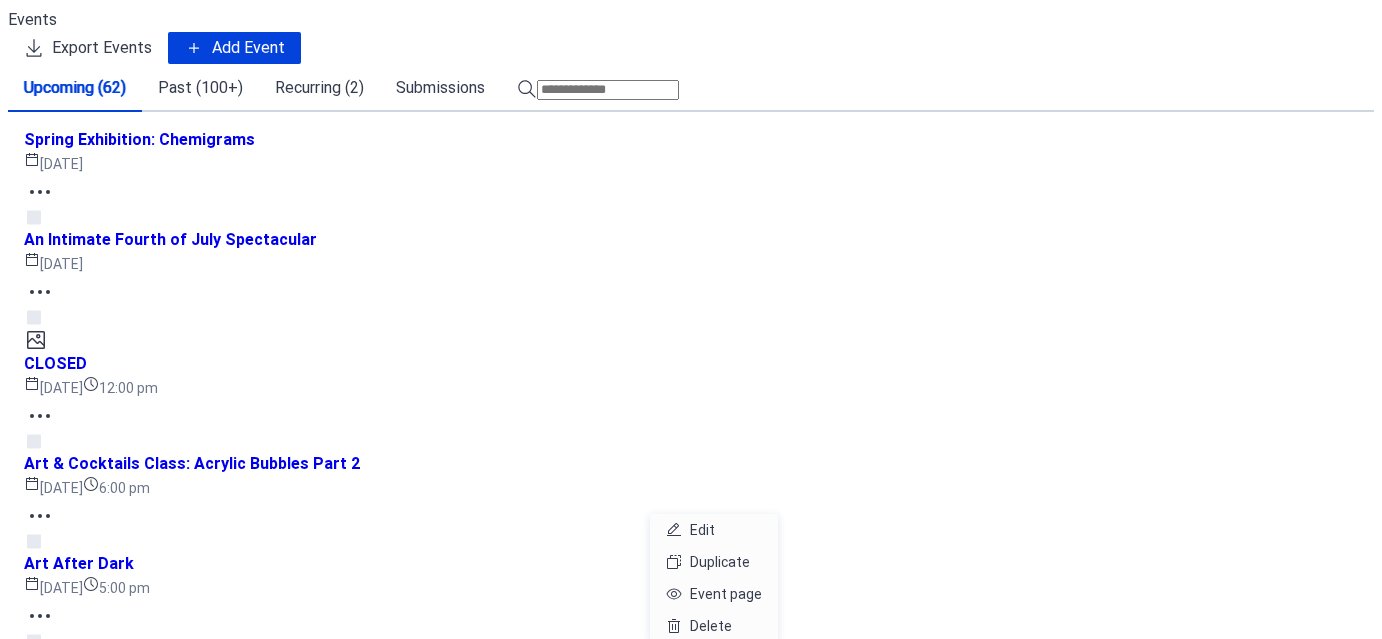 click 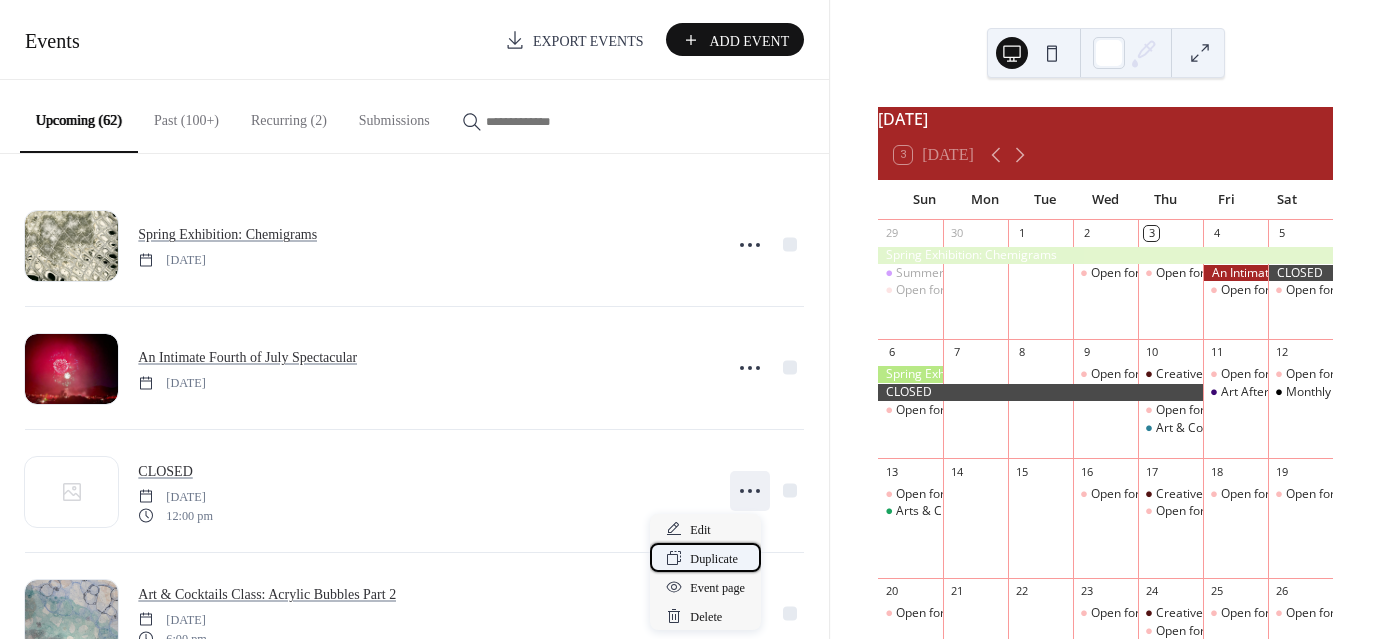 click on "Duplicate" at bounding box center (714, 559) 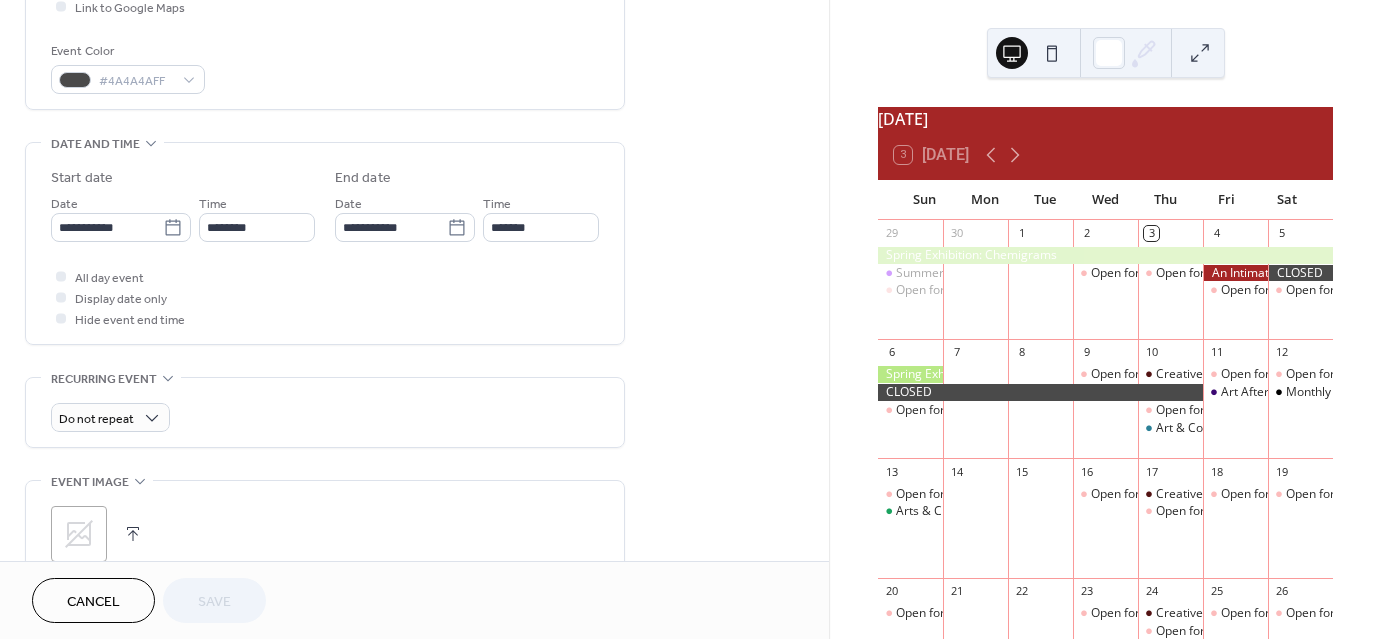 scroll, scrollTop: 507, scrollLeft: 0, axis: vertical 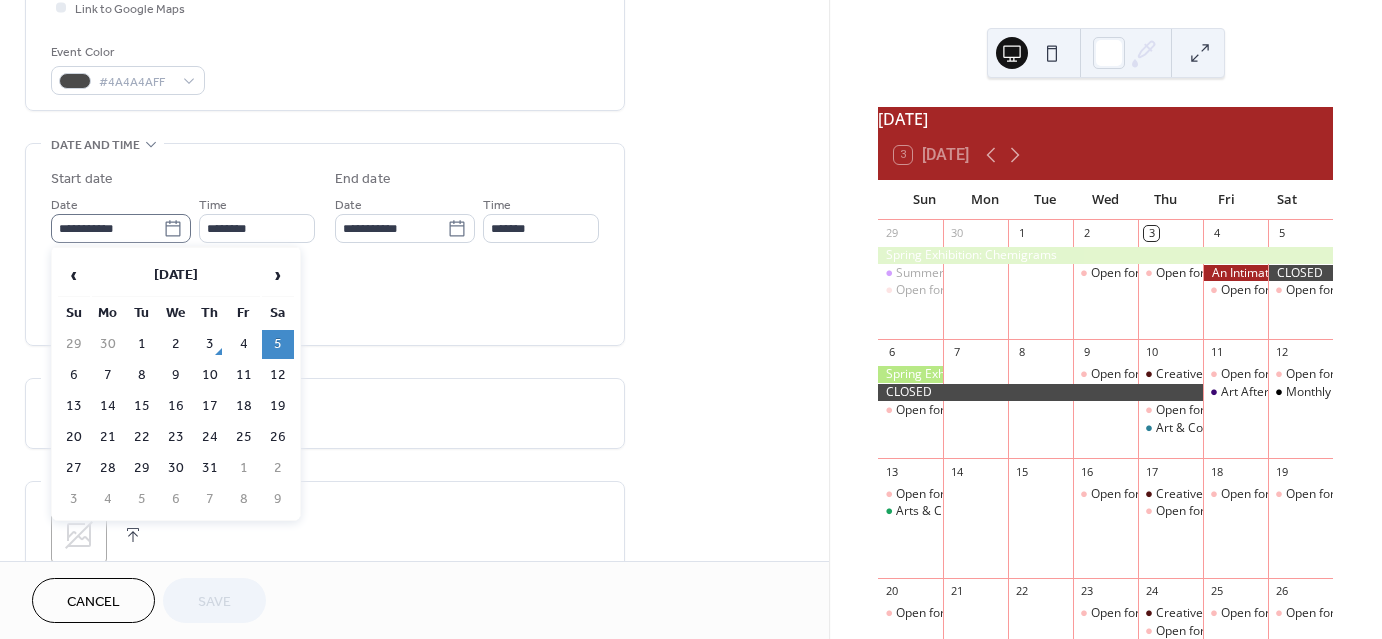 click 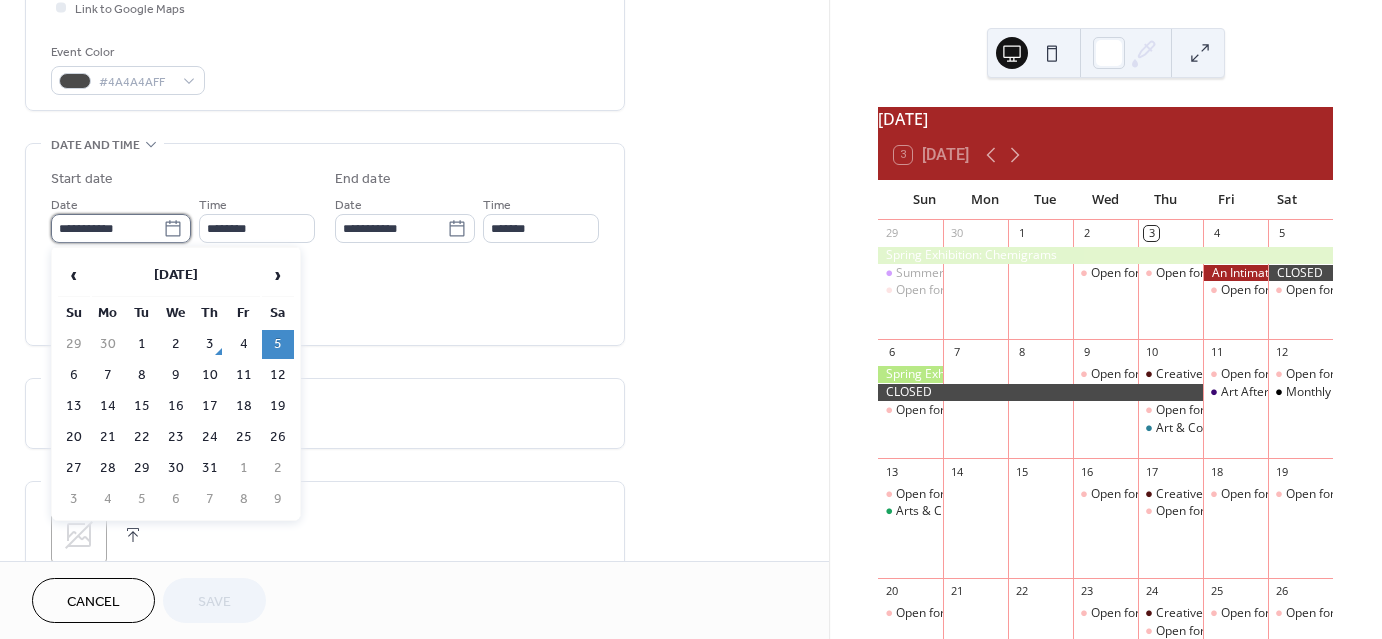 click on "**********" at bounding box center [107, 228] 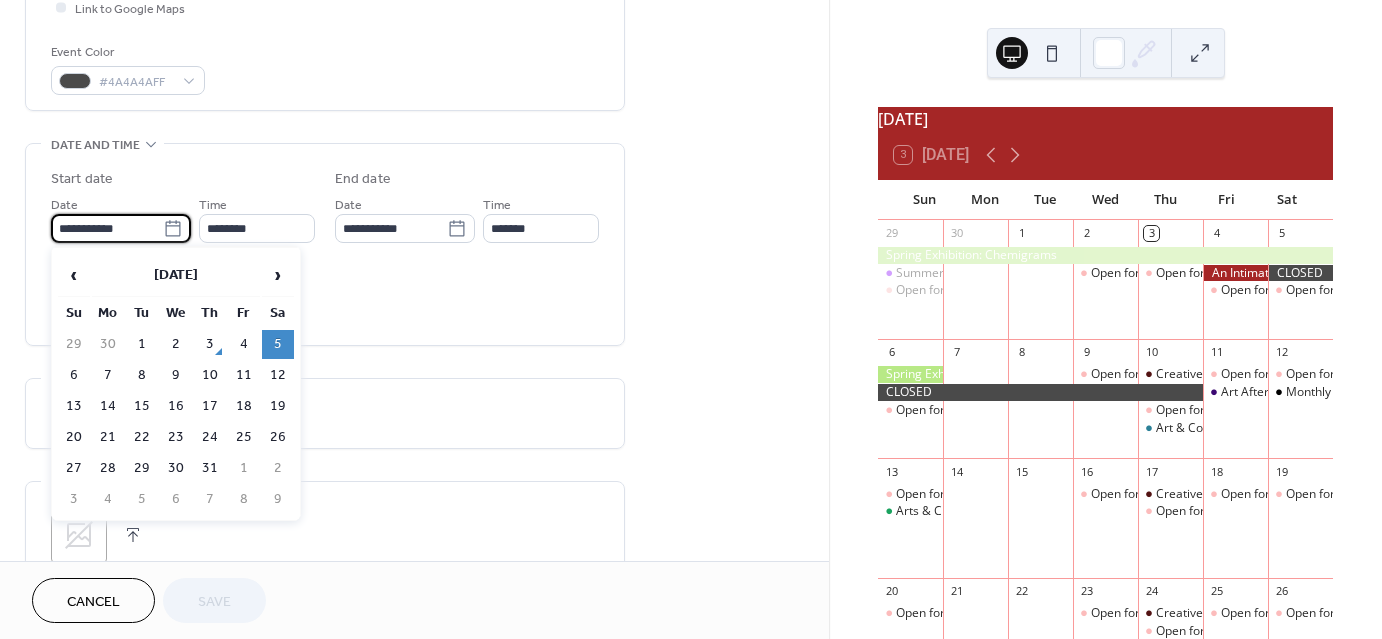 click 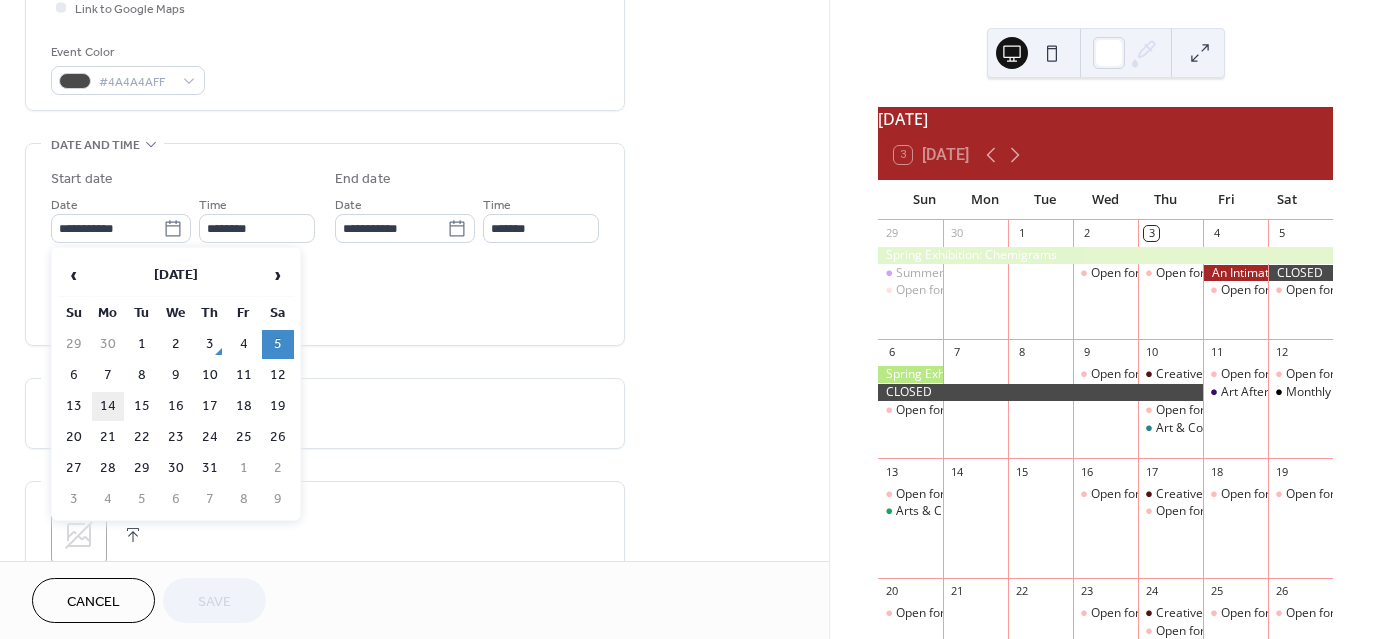 click on "14" at bounding box center [108, 406] 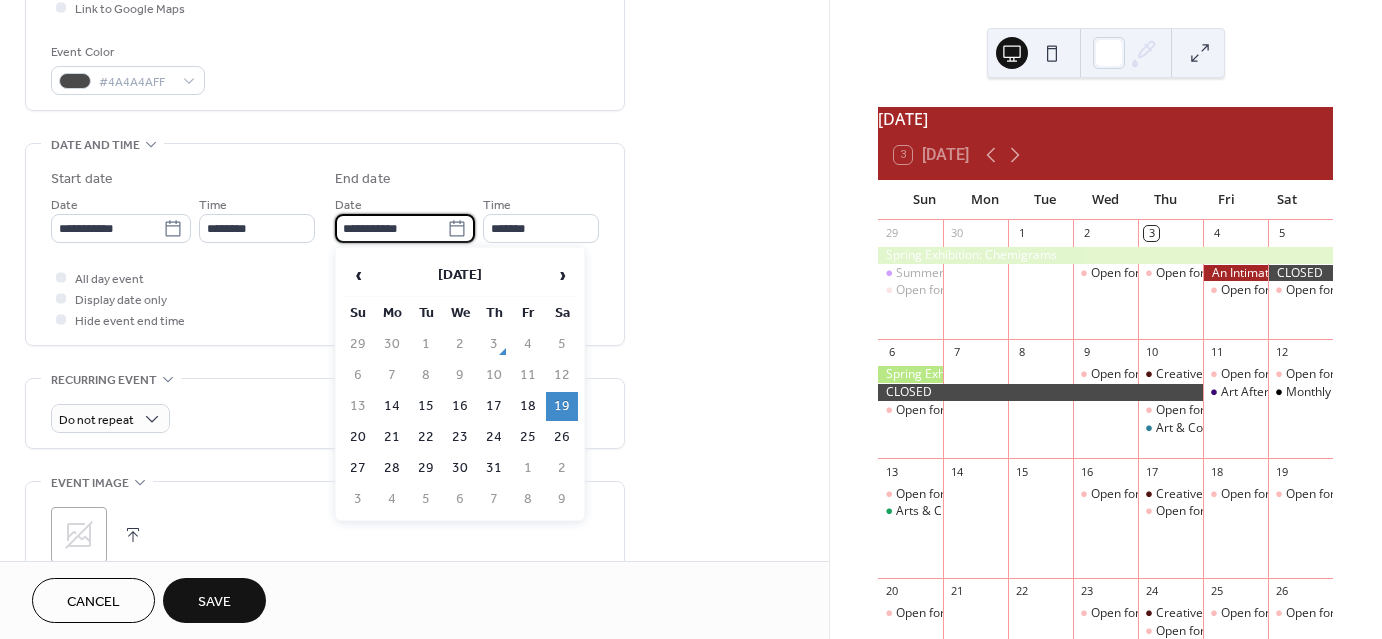 click on "**********" at bounding box center (391, 228) 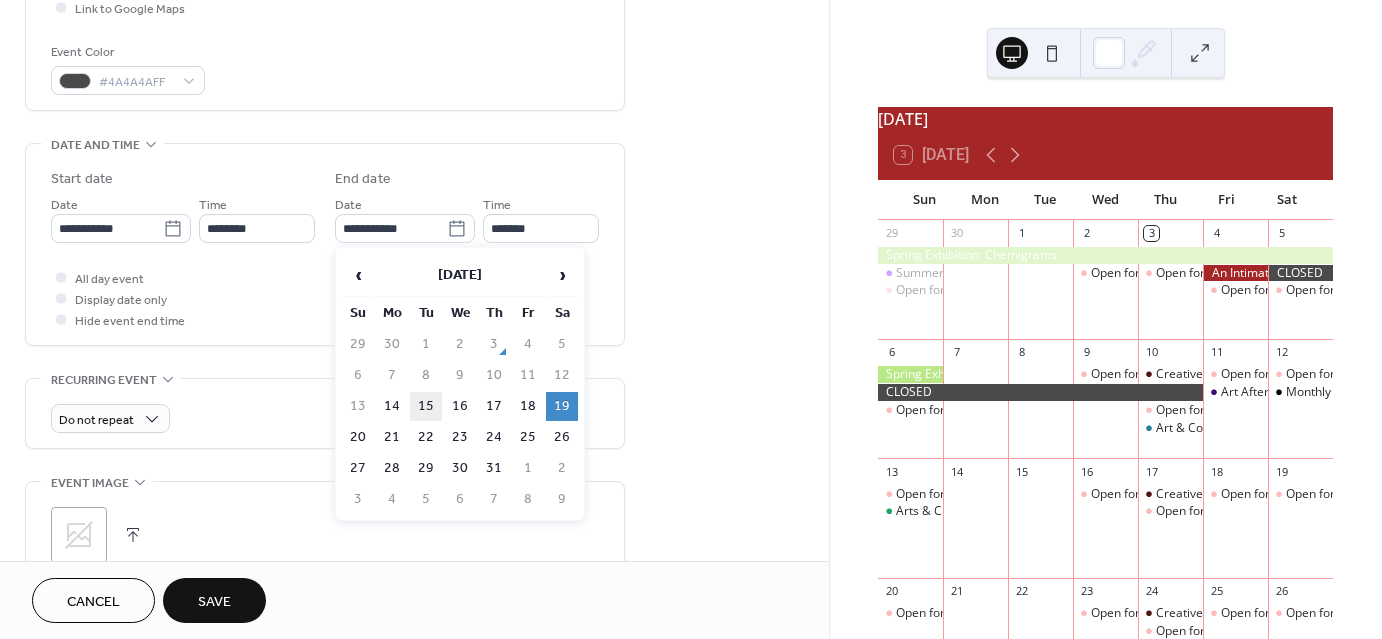 click on "15" at bounding box center [426, 406] 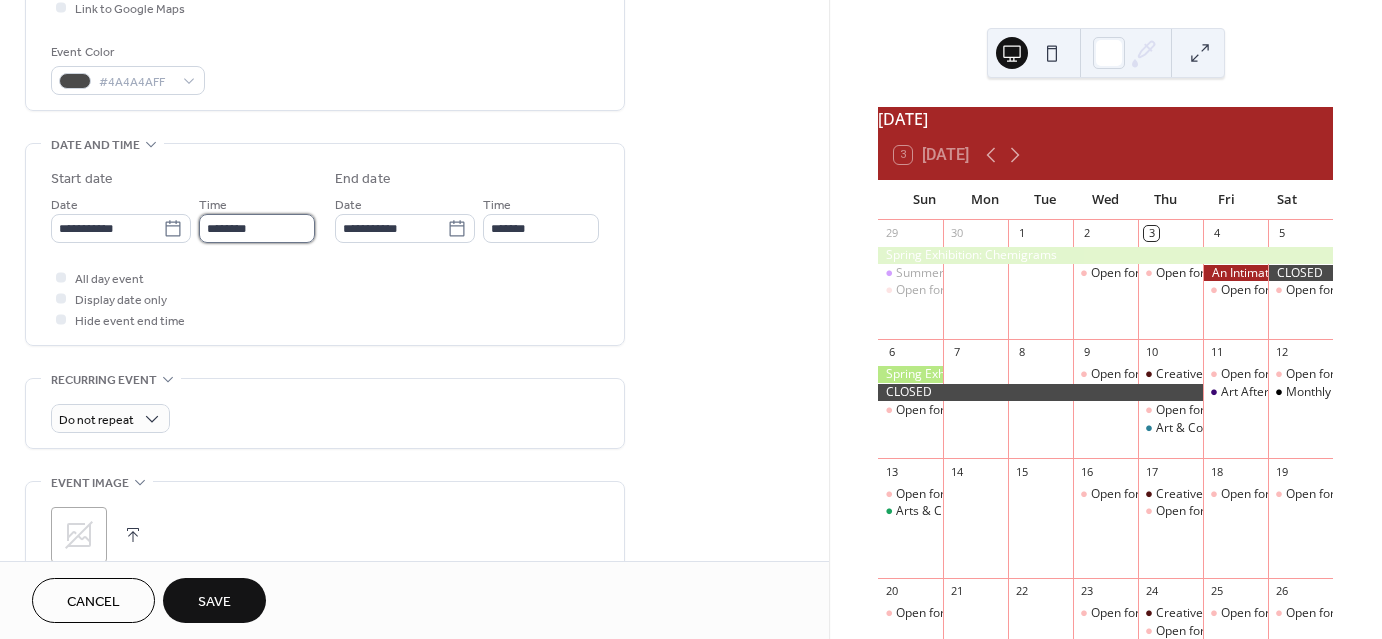 click on "********" at bounding box center (257, 228) 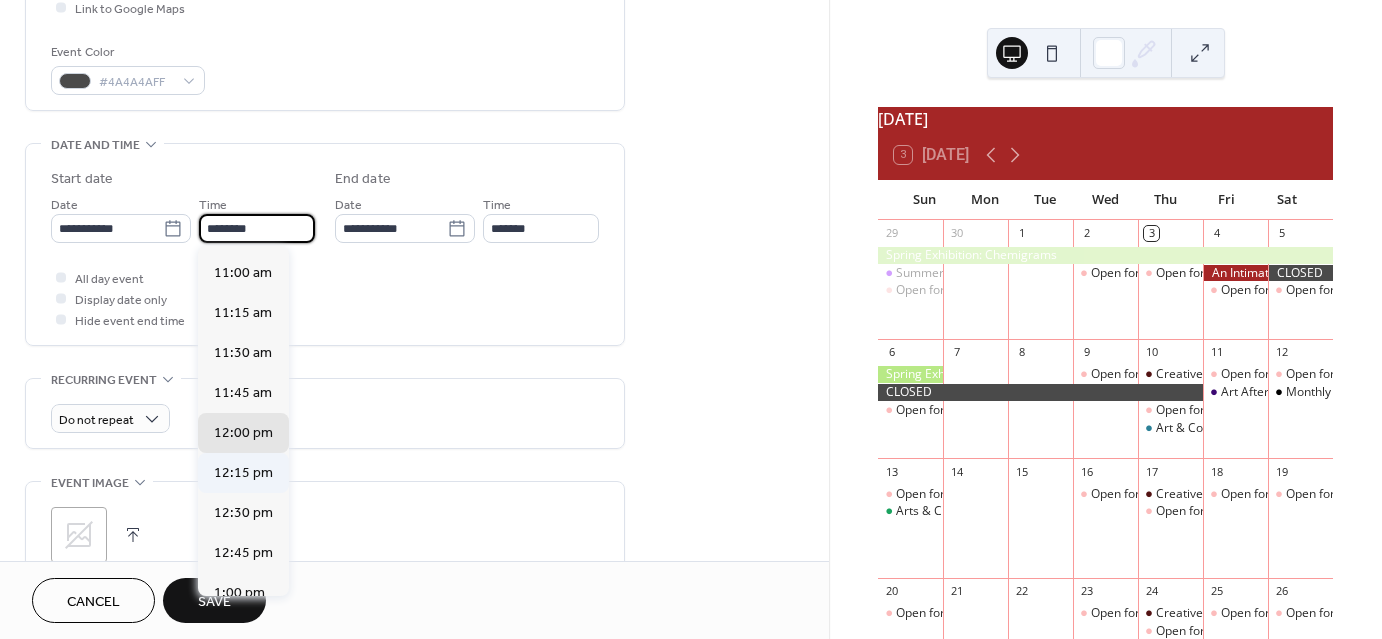 scroll, scrollTop: 1745, scrollLeft: 0, axis: vertical 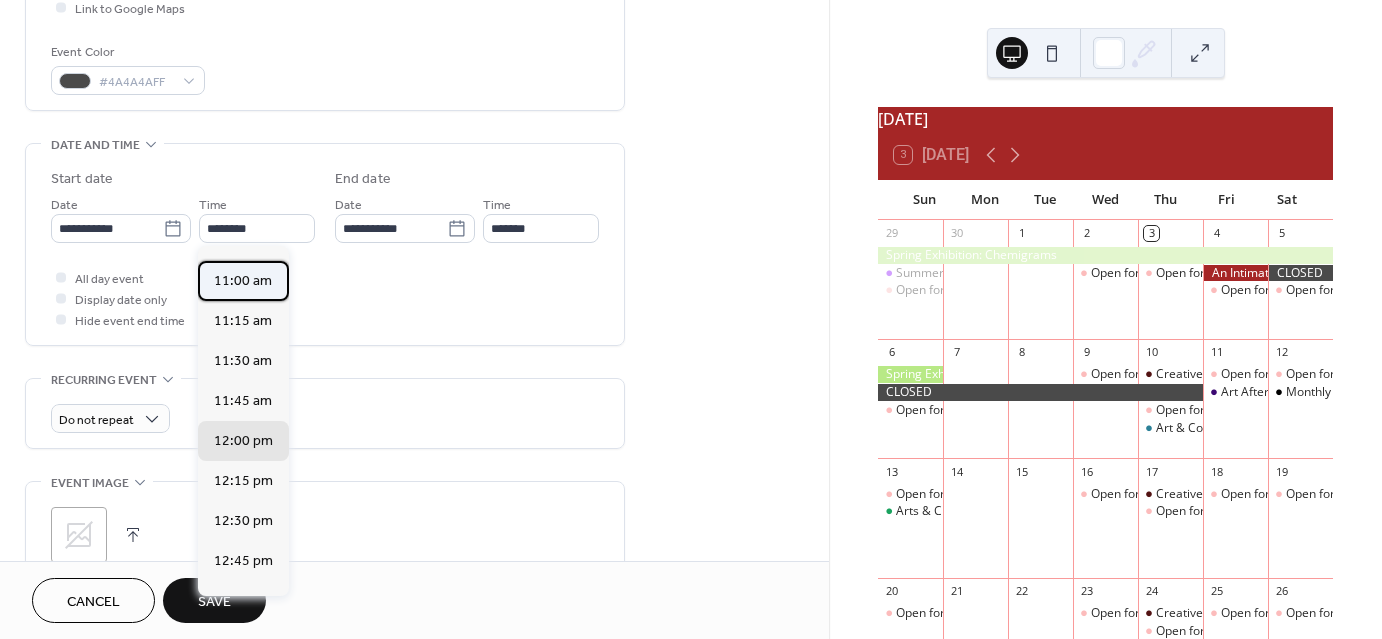 click on "11:00 am" at bounding box center [243, 281] 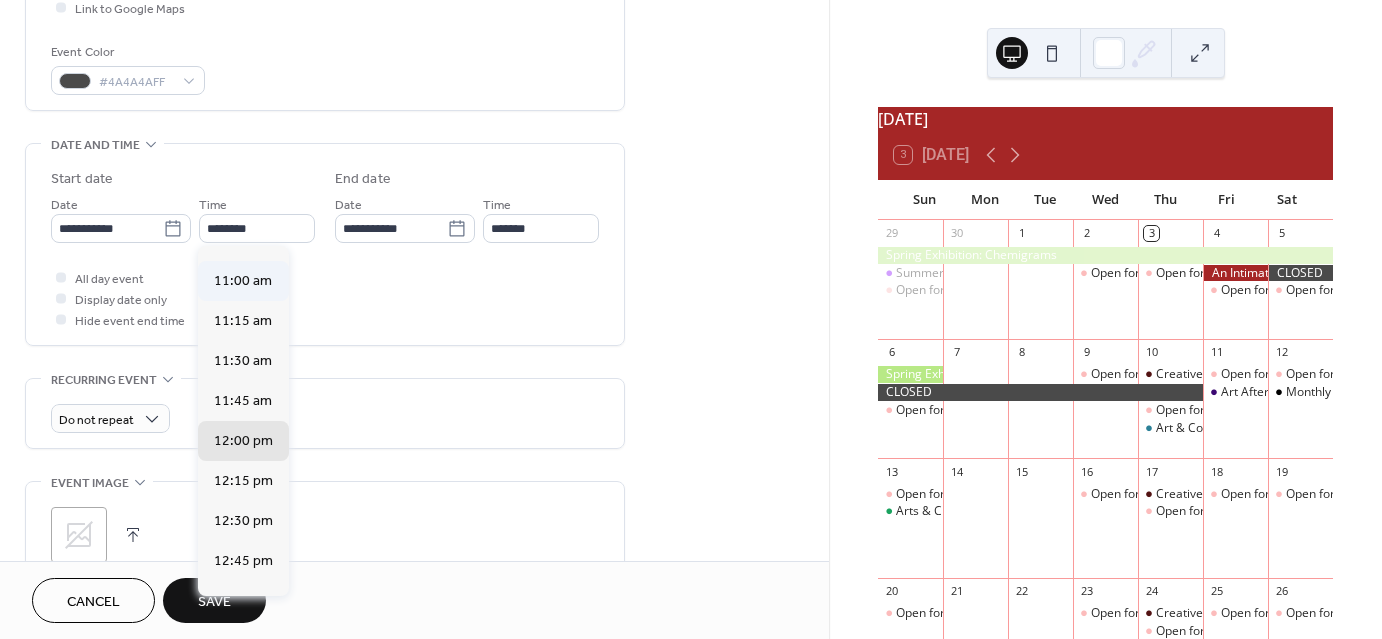 type on "********" 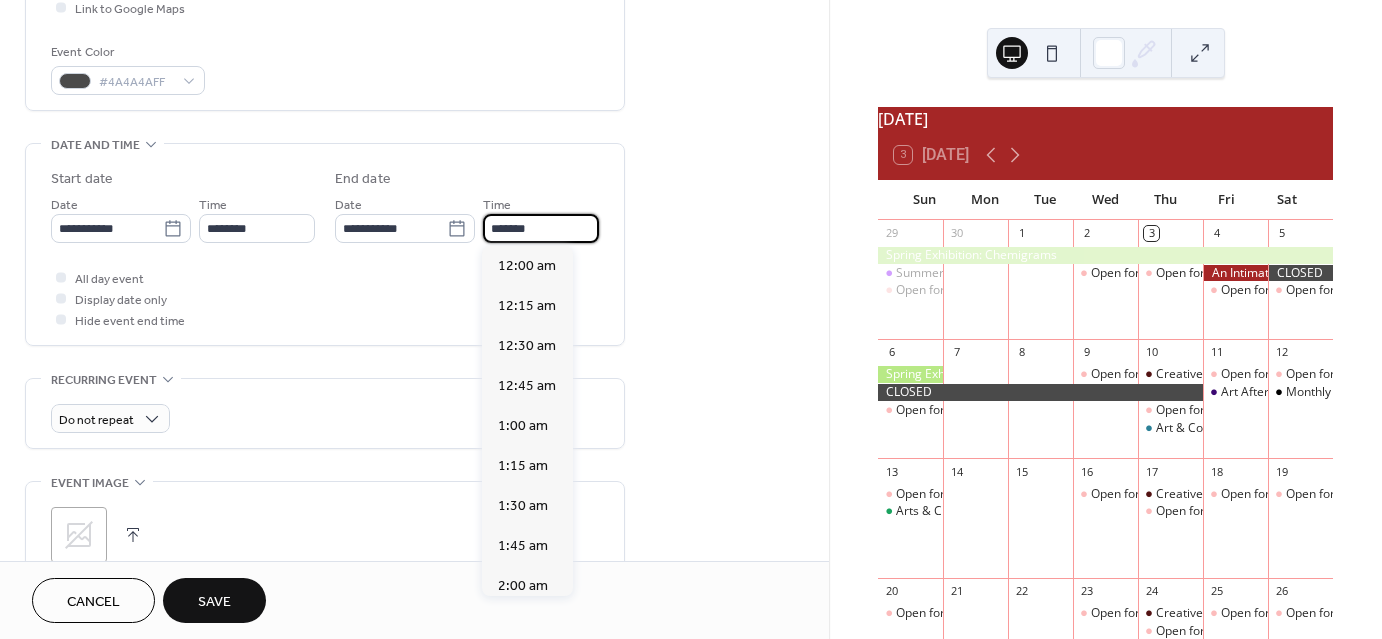 click on "*******" at bounding box center [541, 228] 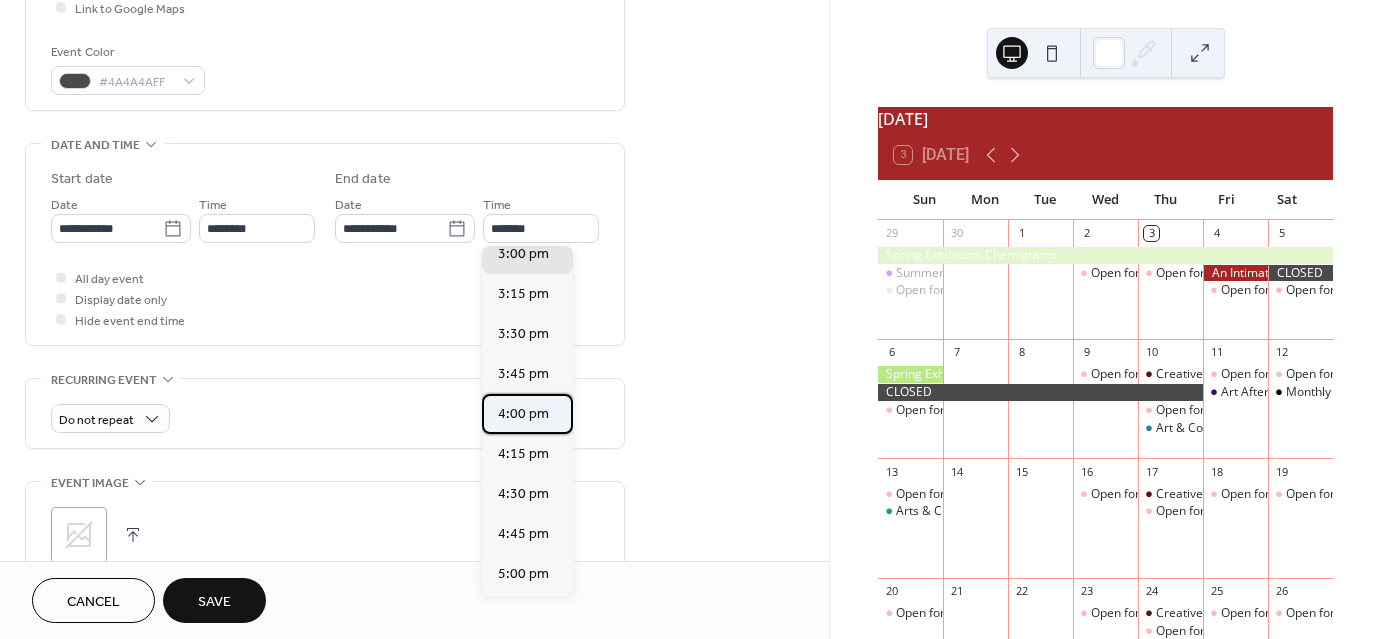 click on "4:00 pm" at bounding box center [523, 414] 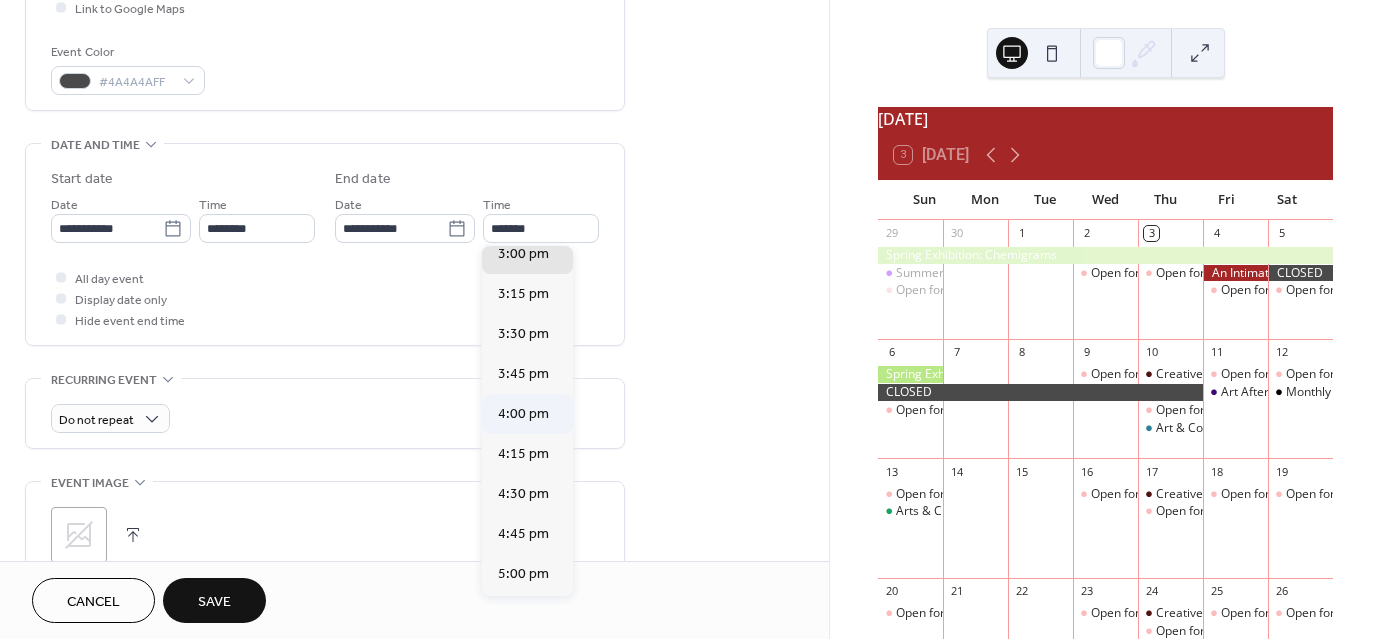 type on "*******" 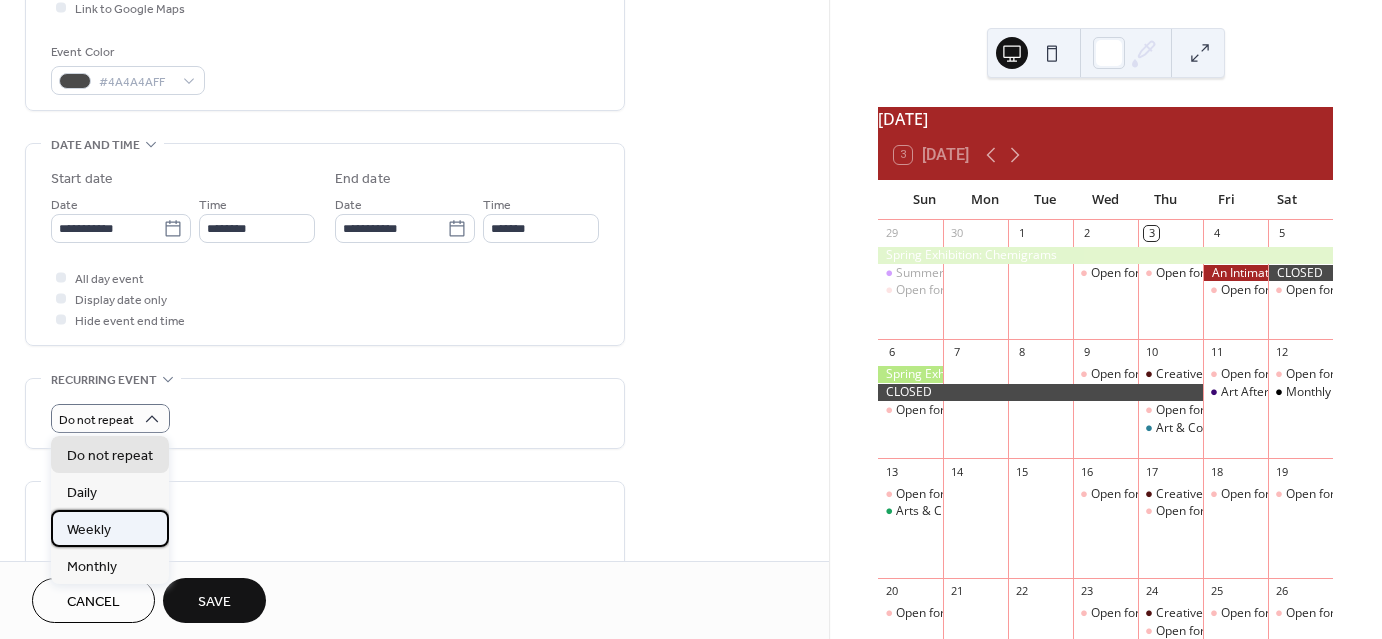 click on "Weekly" at bounding box center [110, 528] 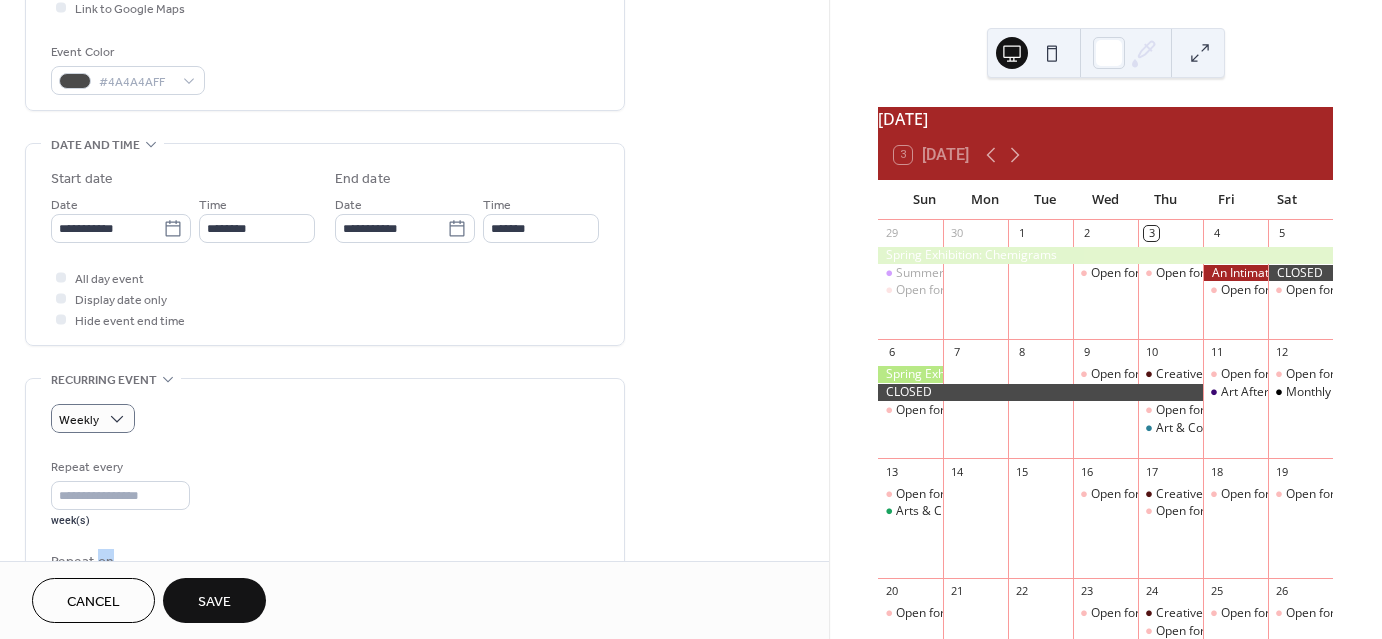 click on "Repeat every * week(s) Repeat on S M T W T F S Ends ​ Never ​ On Excluded Dates Select Date to Exclude" at bounding box center [325, 614] 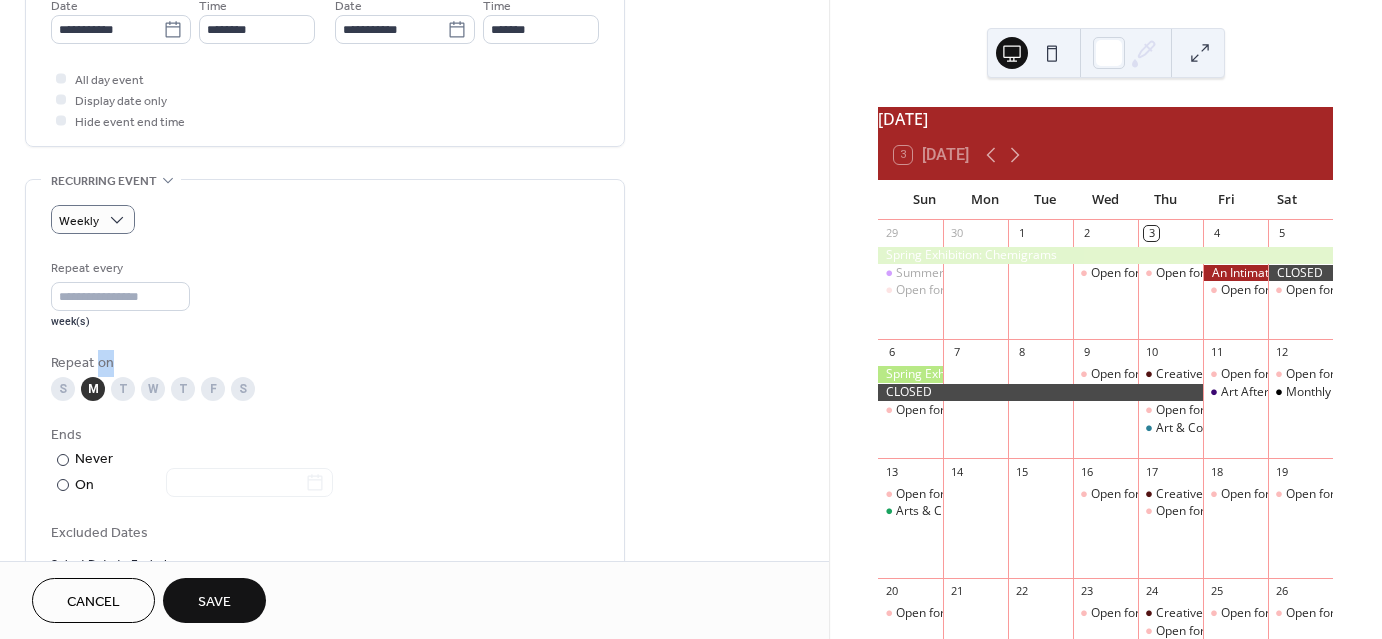 scroll, scrollTop: 707, scrollLeft: 0, axis: vertical 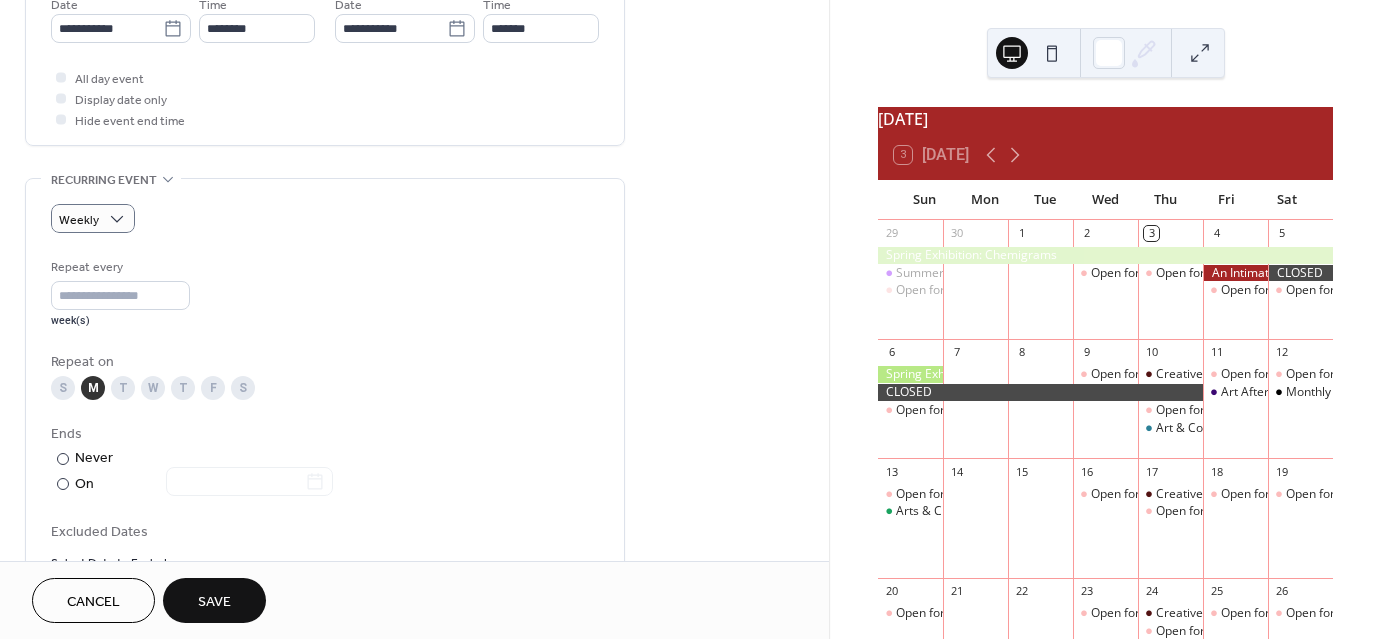 click on "T" at bounding box center (123, 388) 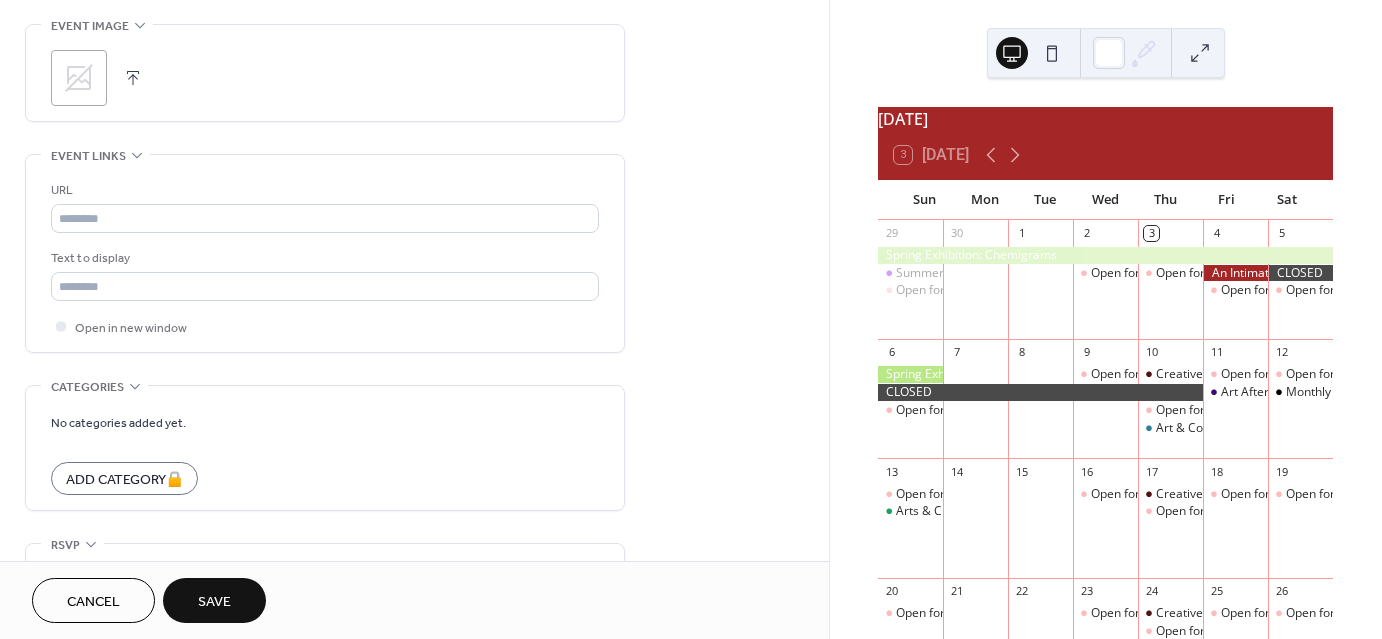 scroll, scrollTop: 1410, scrollLeft: 0, axis: vertical 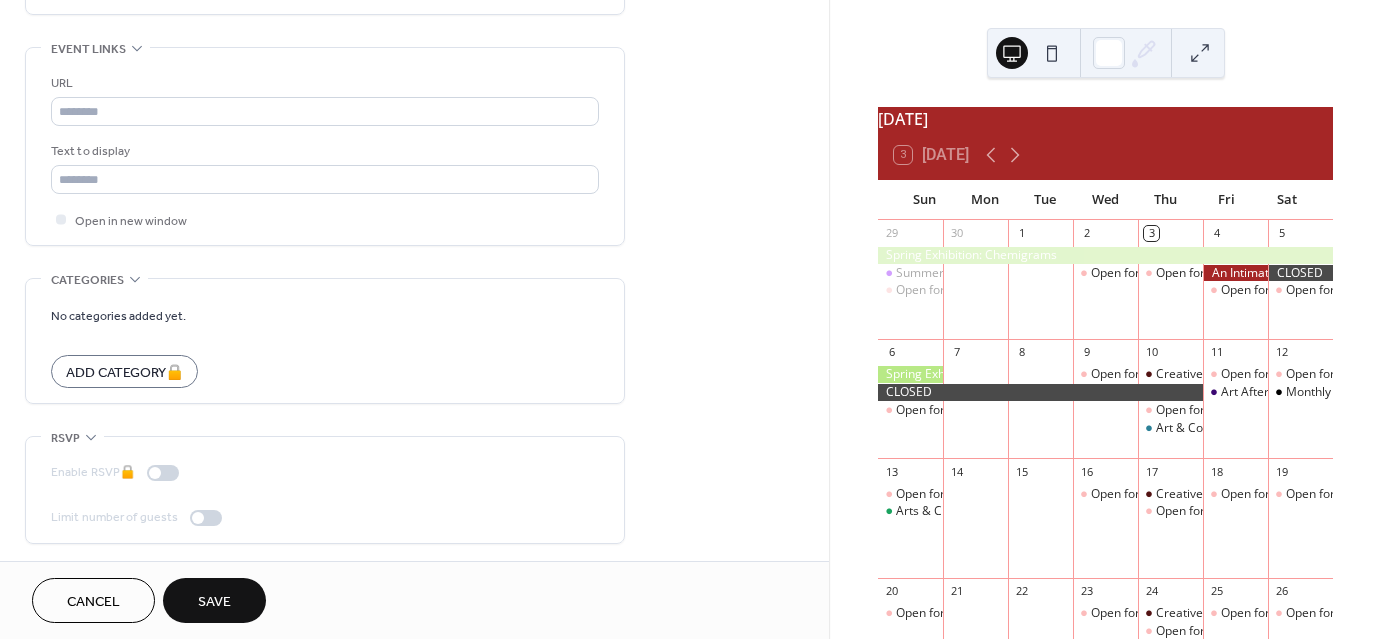 click on "Save" at bounding box center (214, 602) 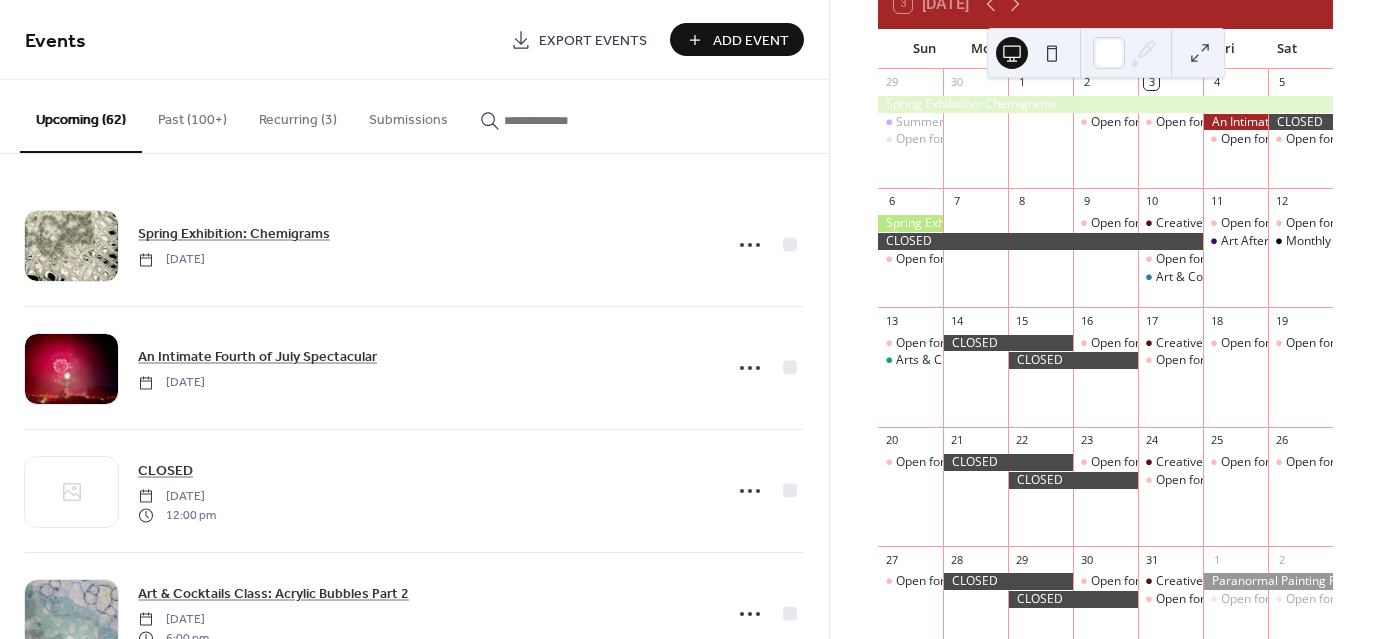 scroll, scrollTop: 140, scrollLeft: 0, axis: vertical 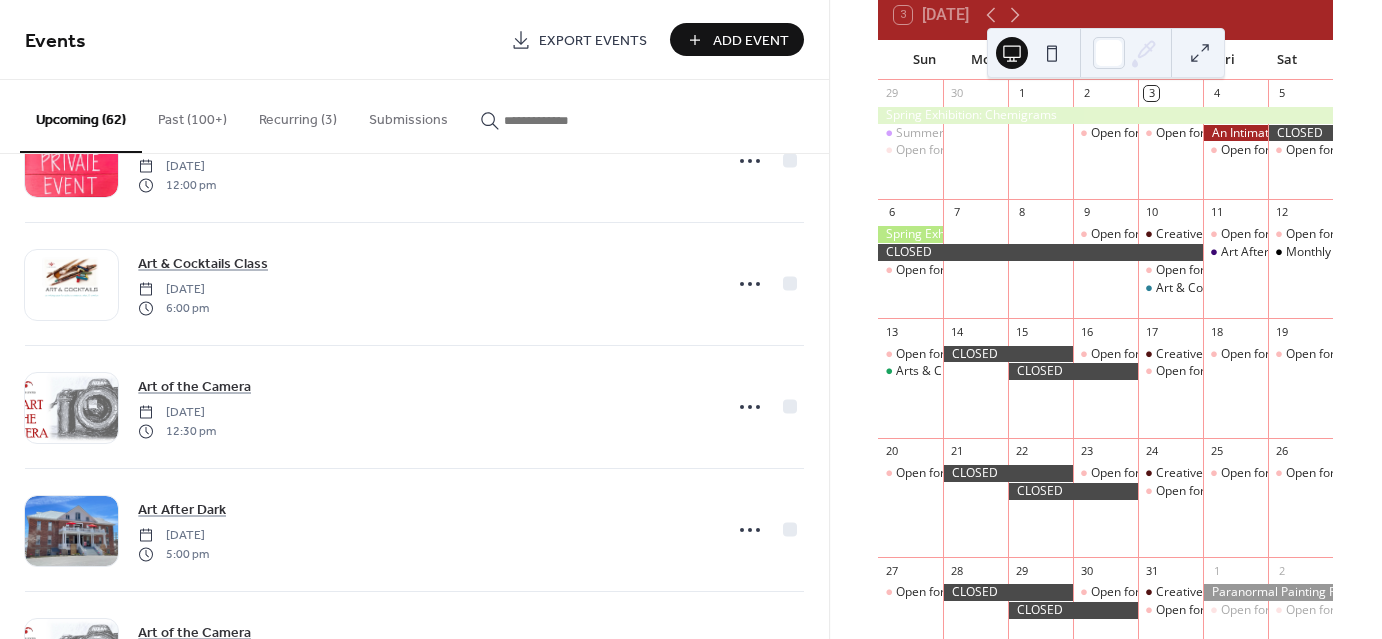 click at bounding box center [1073, 371] 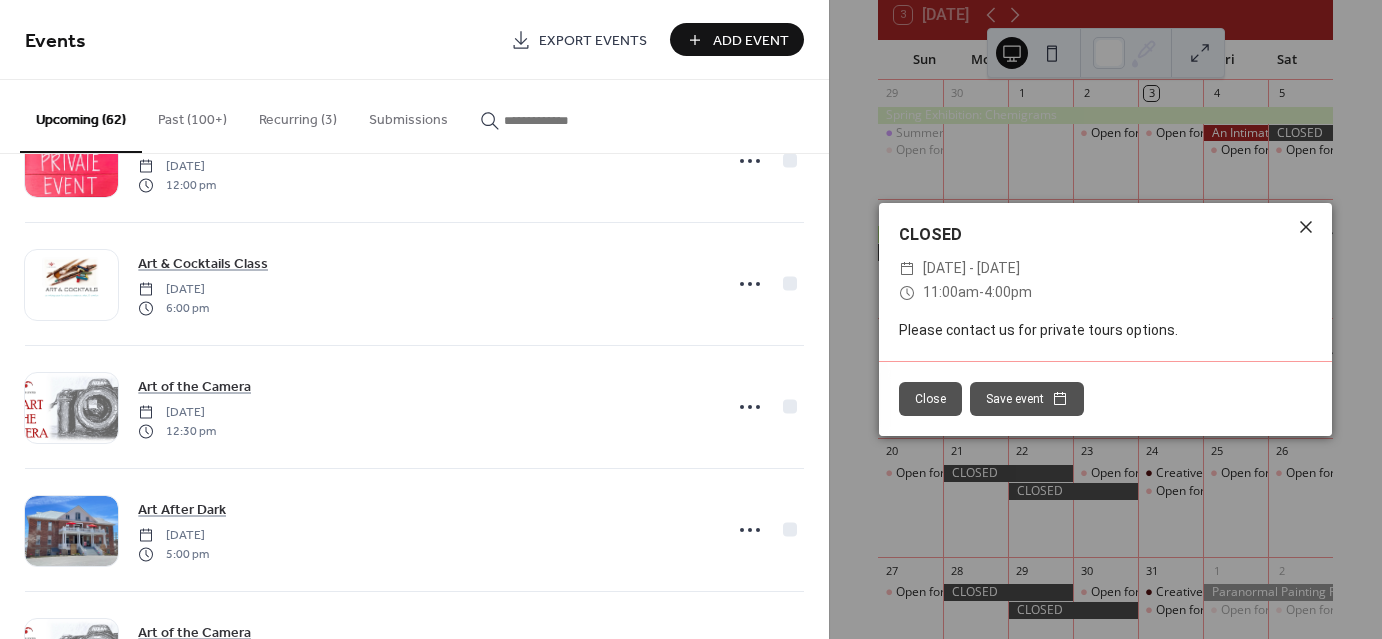 click 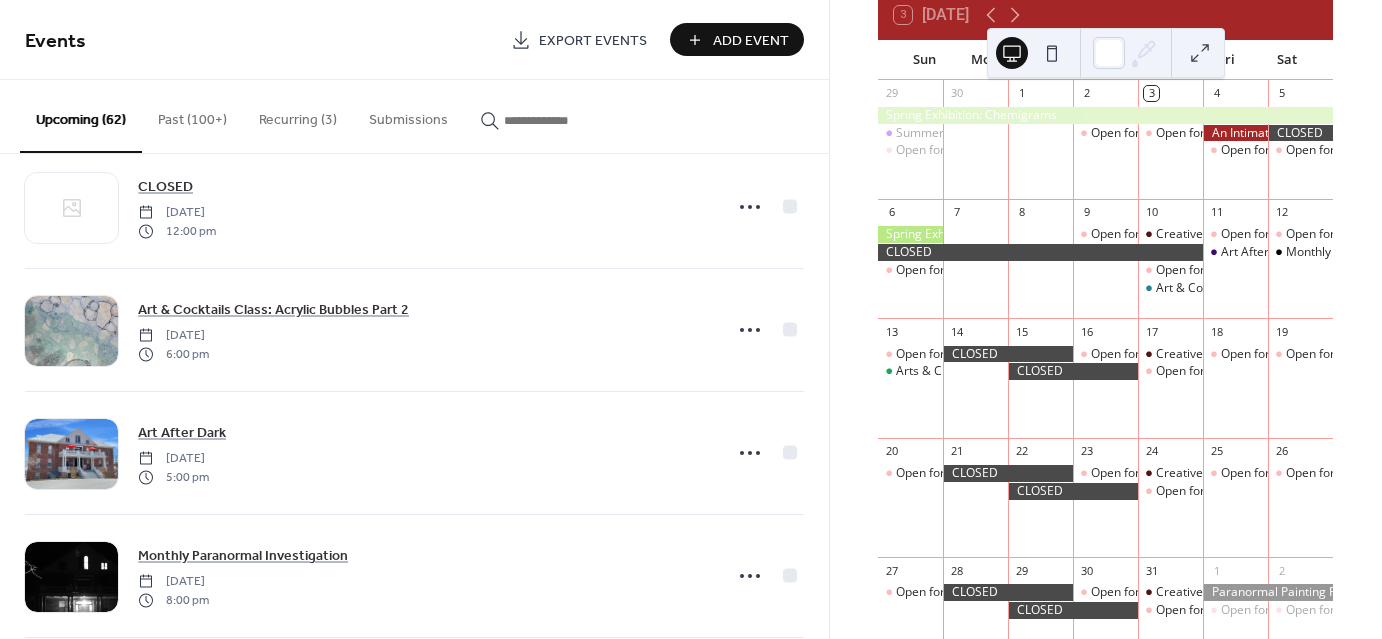 scroll, scrollTop: 220, scrollLeft: 0, axis: vertical 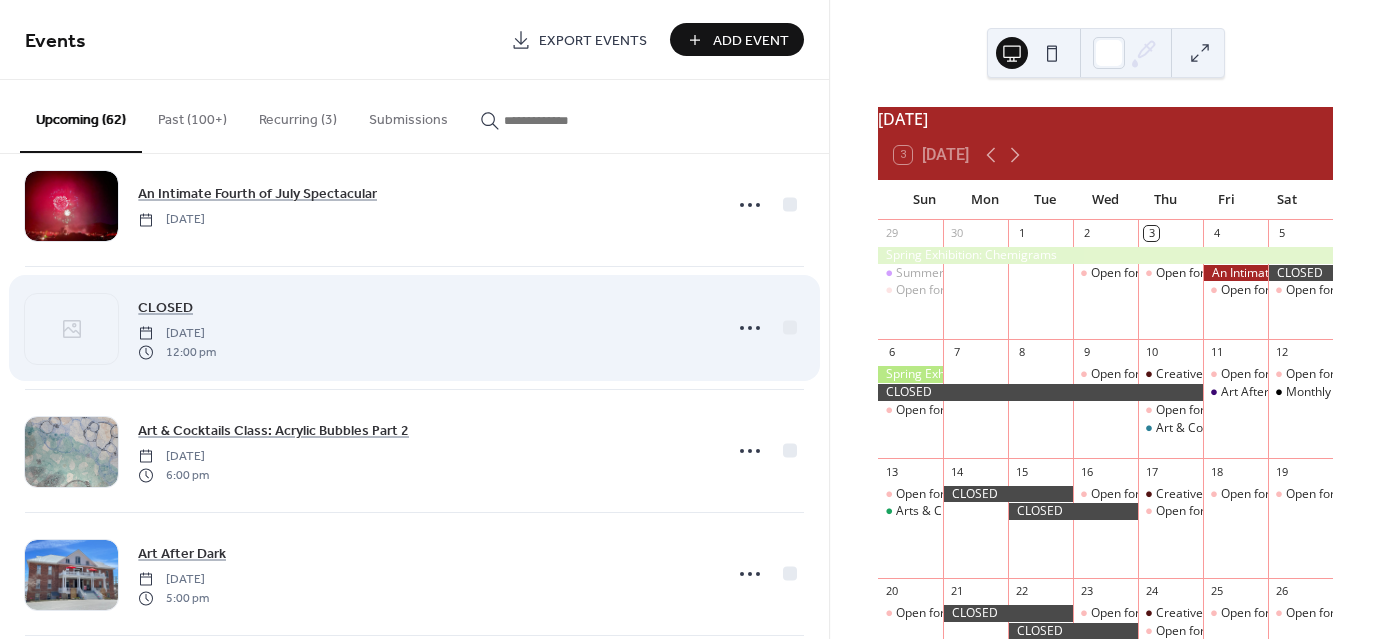 click on "CLOSED  [DATE] 12:00 pm" at bounding box center [424, 328] 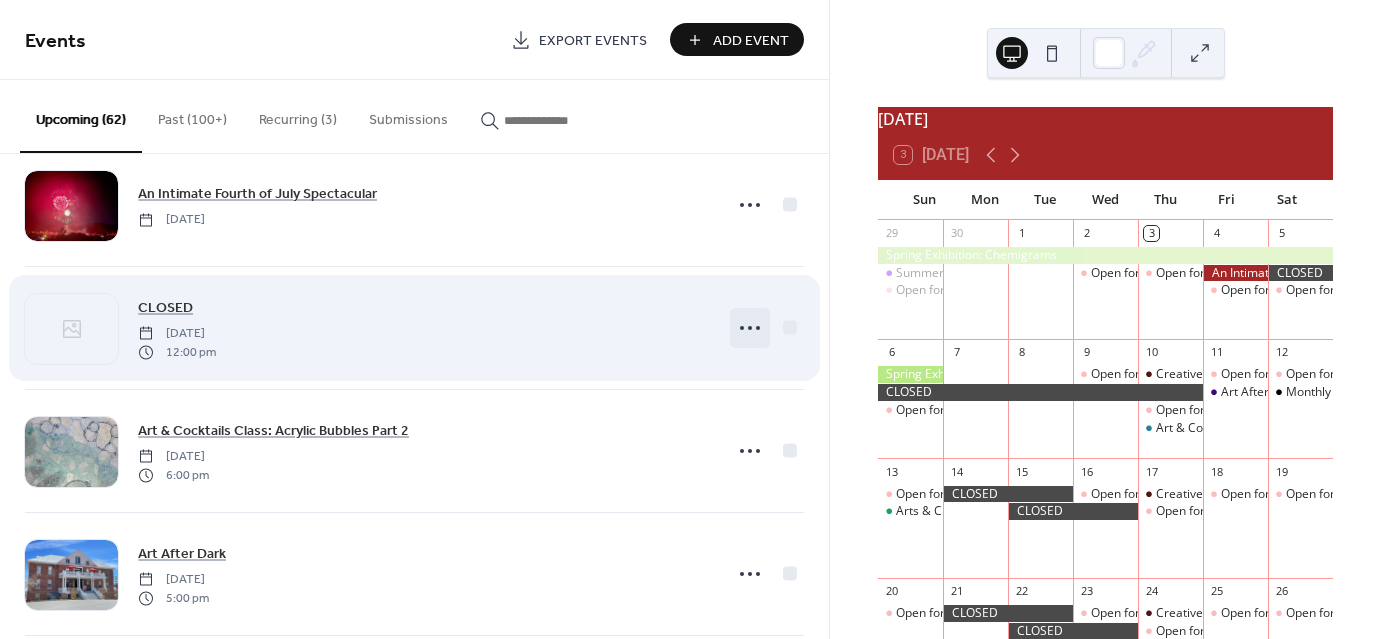 click 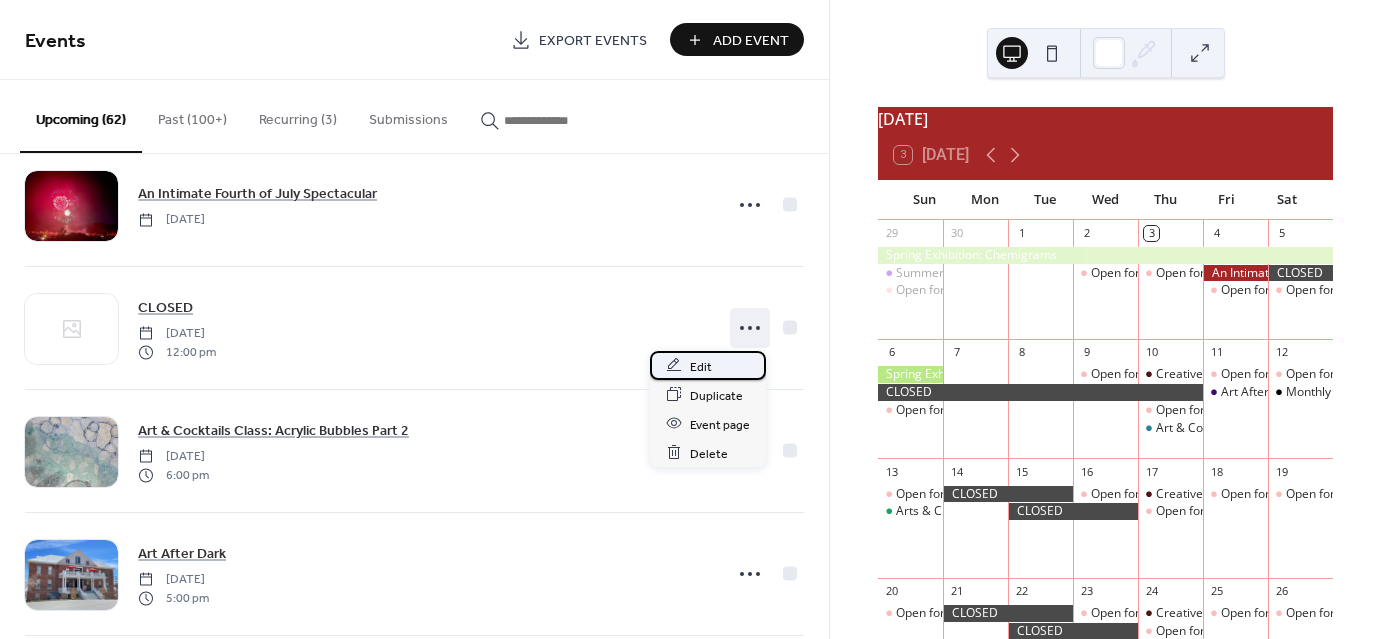 click on "Edit" at bounding box center [701, 366] 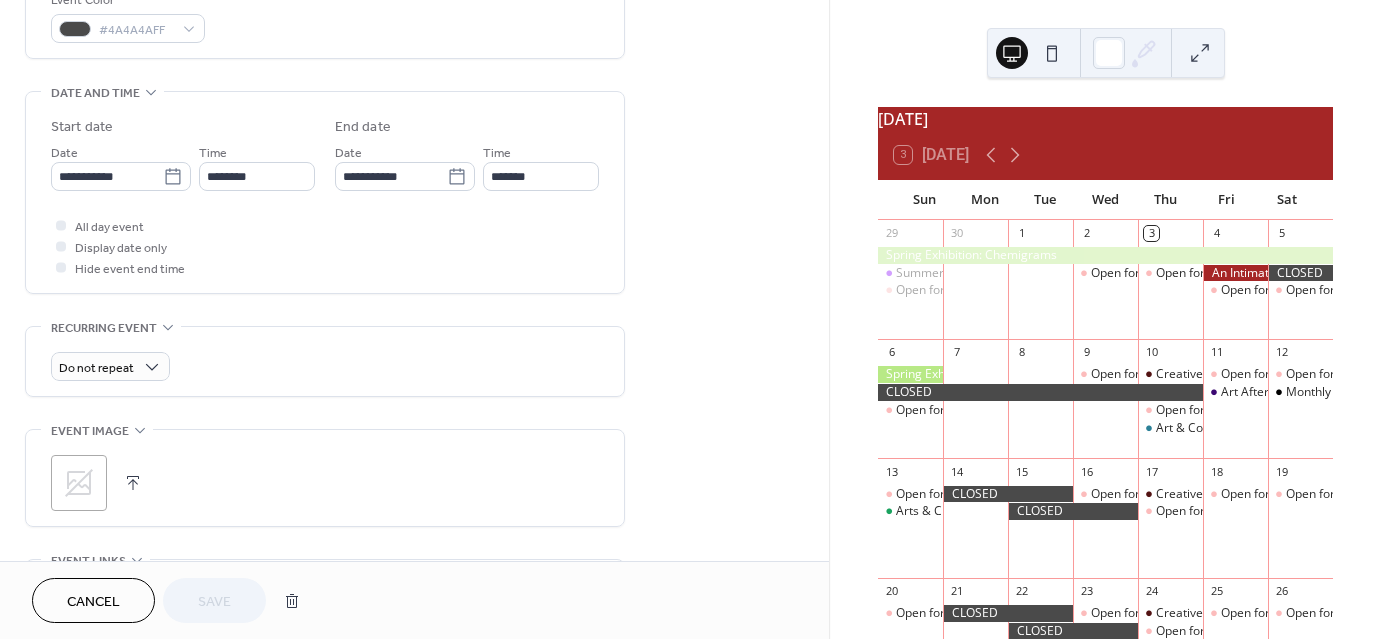 scroll, scrollTop: 558, scrollLeft: 0, axis: vertical 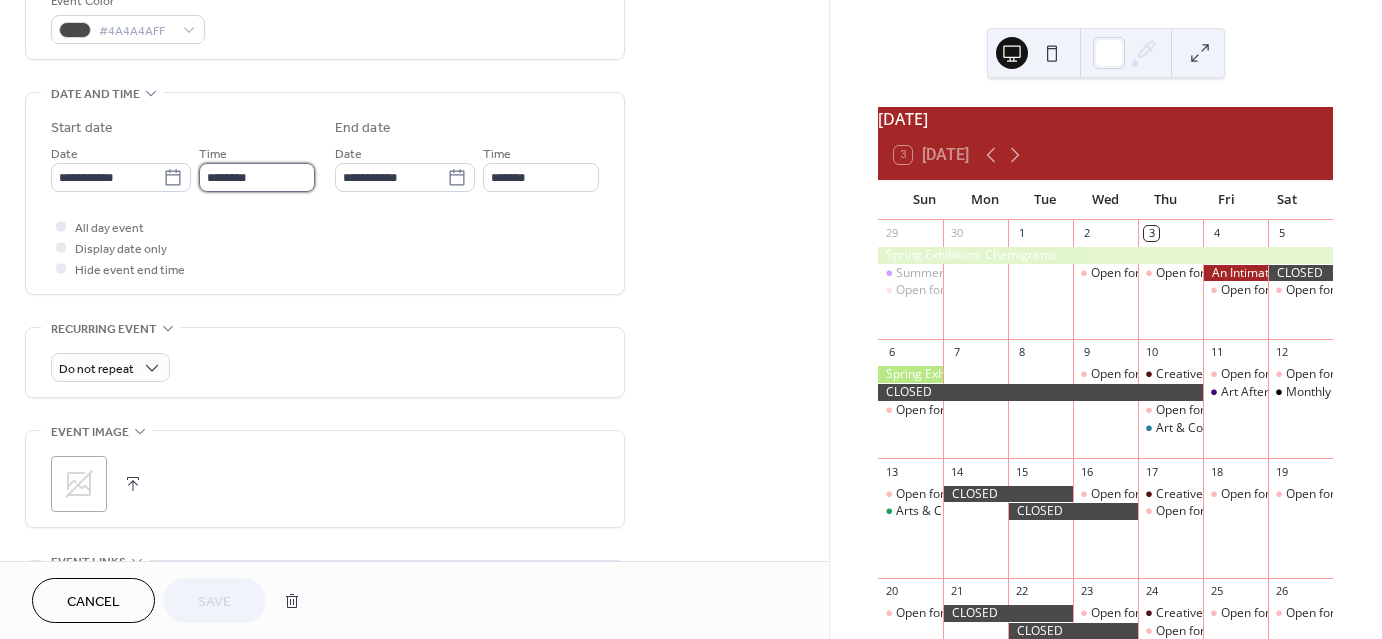 click on "********" at bounding box center (257, 177) 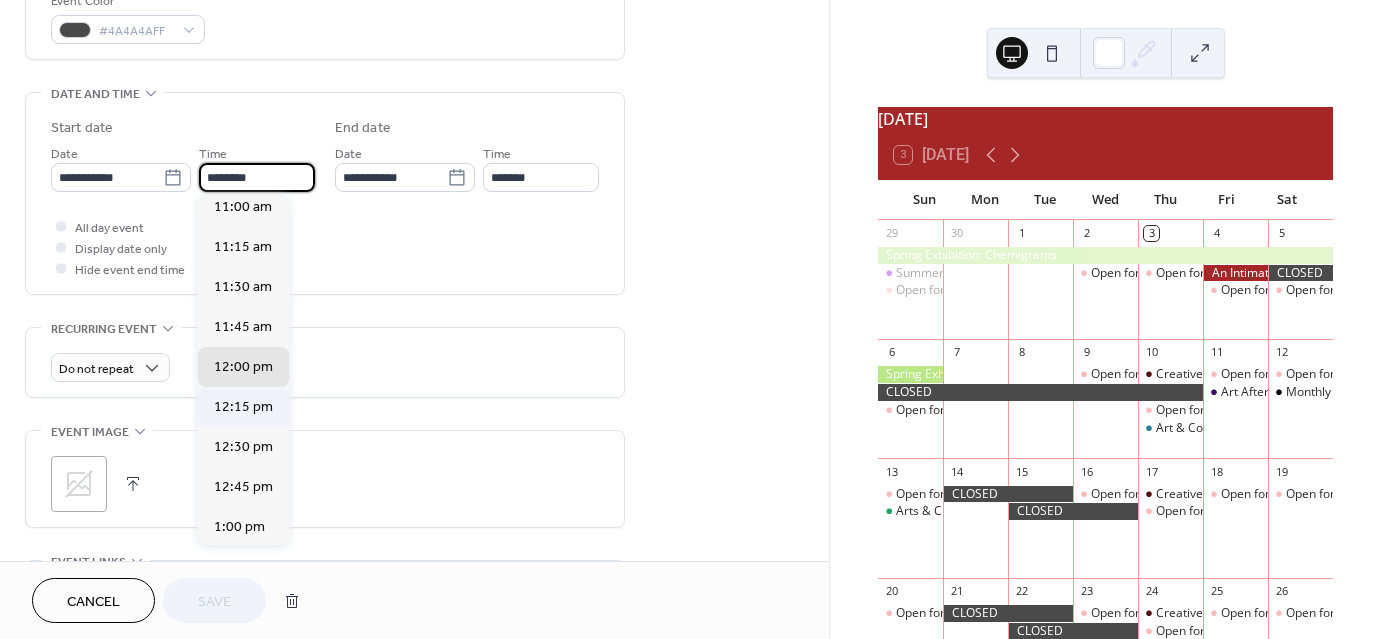 scroll, scrollTop: 1764, scrollLeft: 0, axis: vertical 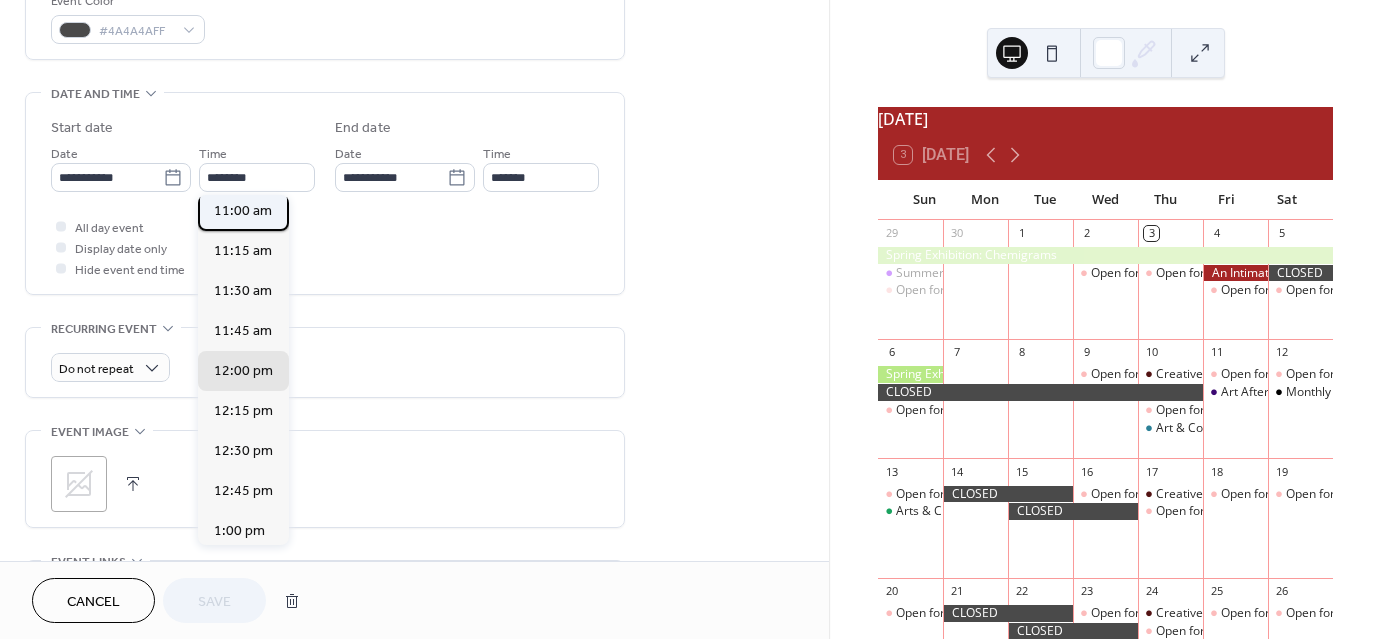 click on "11:00 am" at bounding box center [243, 211] 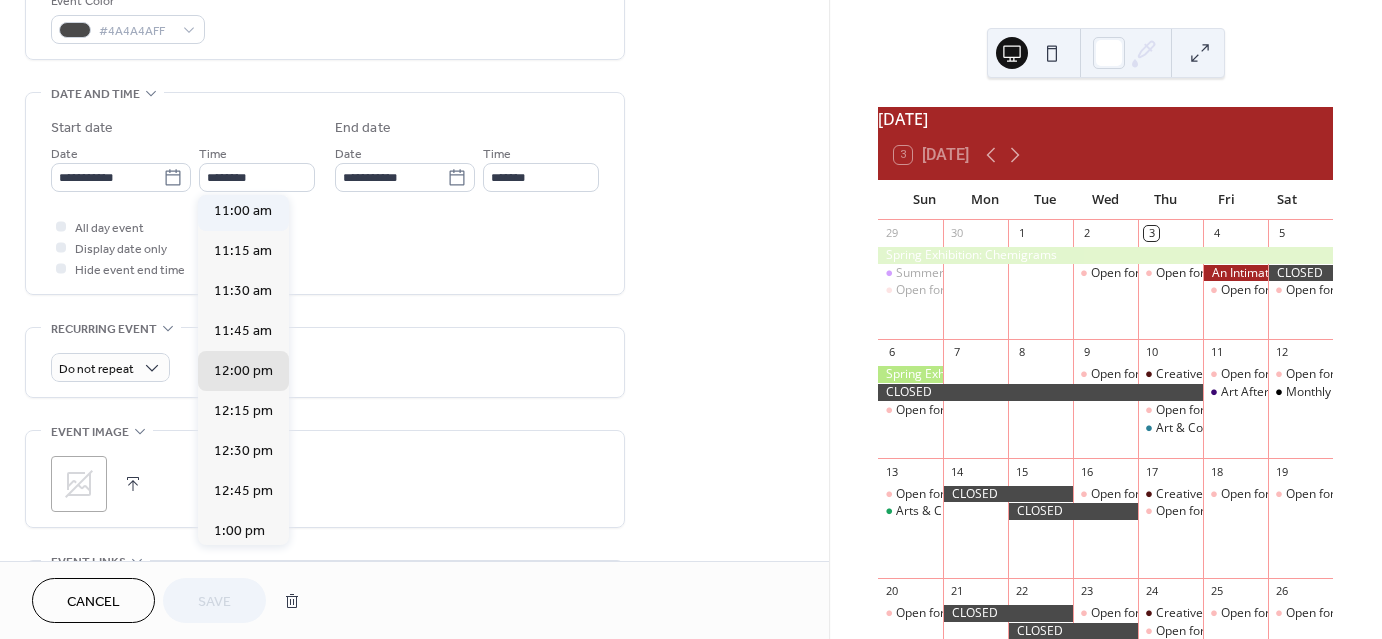 type on "********" 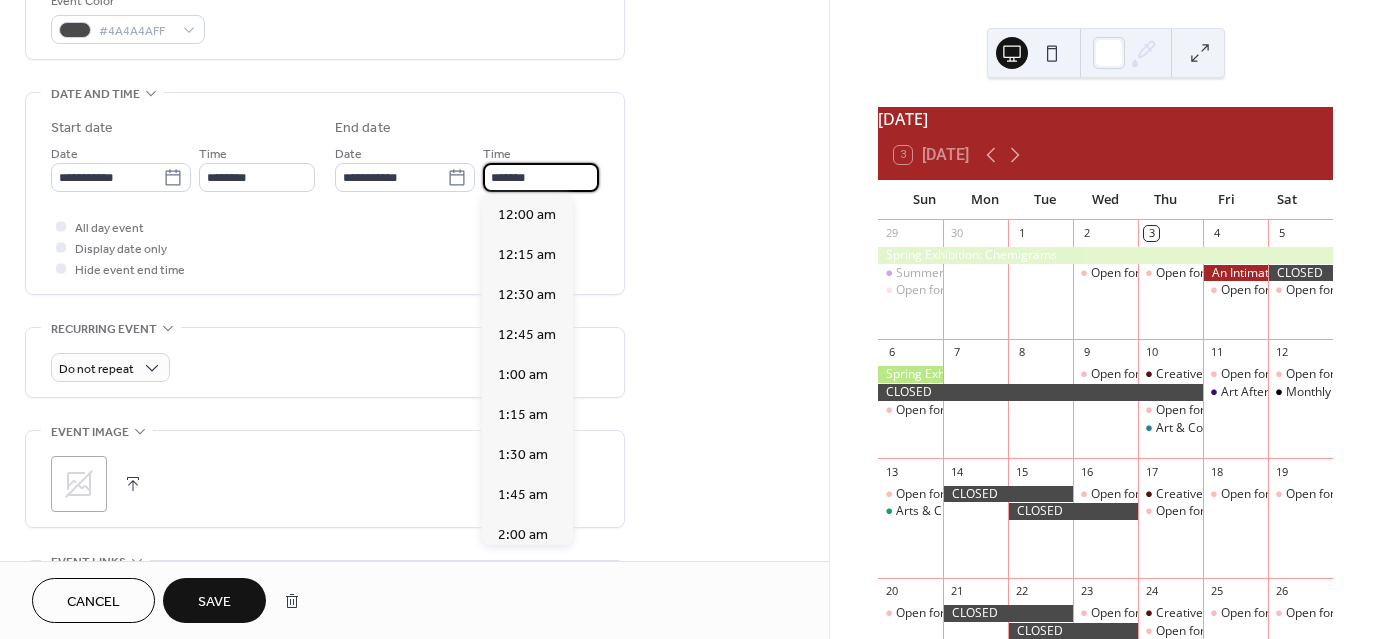 click on "*******" at bounding box center [541, 177] 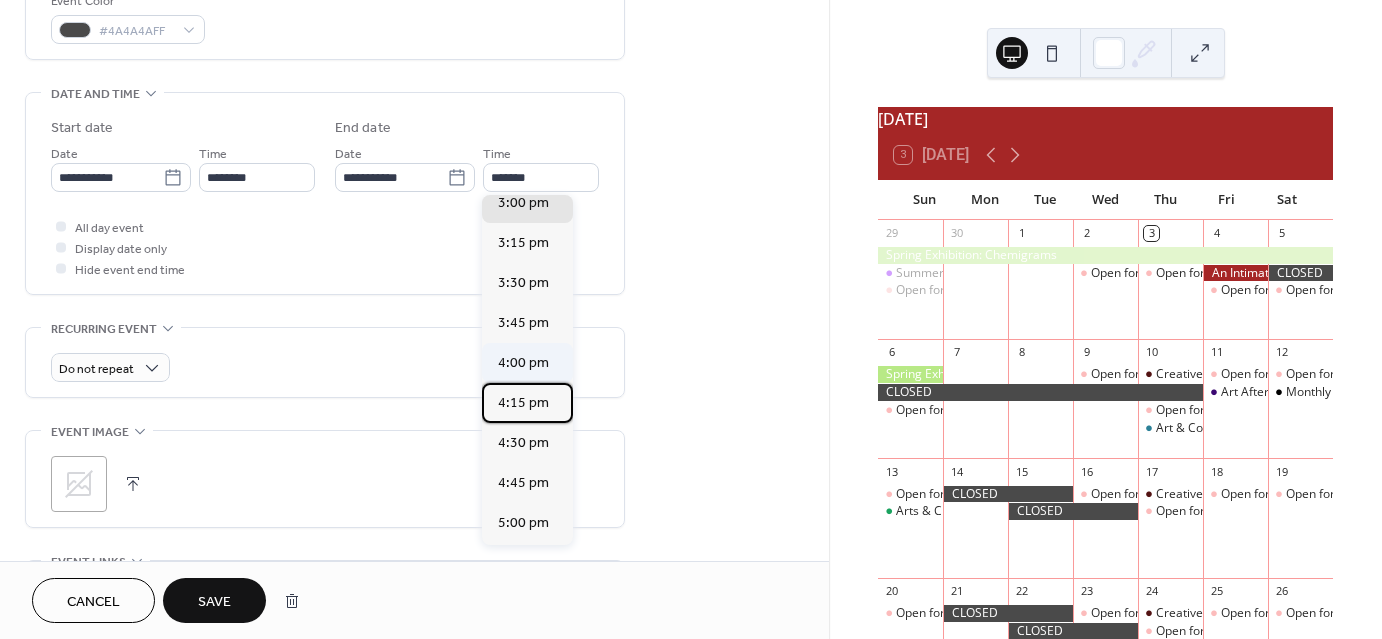 drag, startPoint x: 506, startPoint y: 399, endPoint x: 506, endPoint y: 387, distance: 12 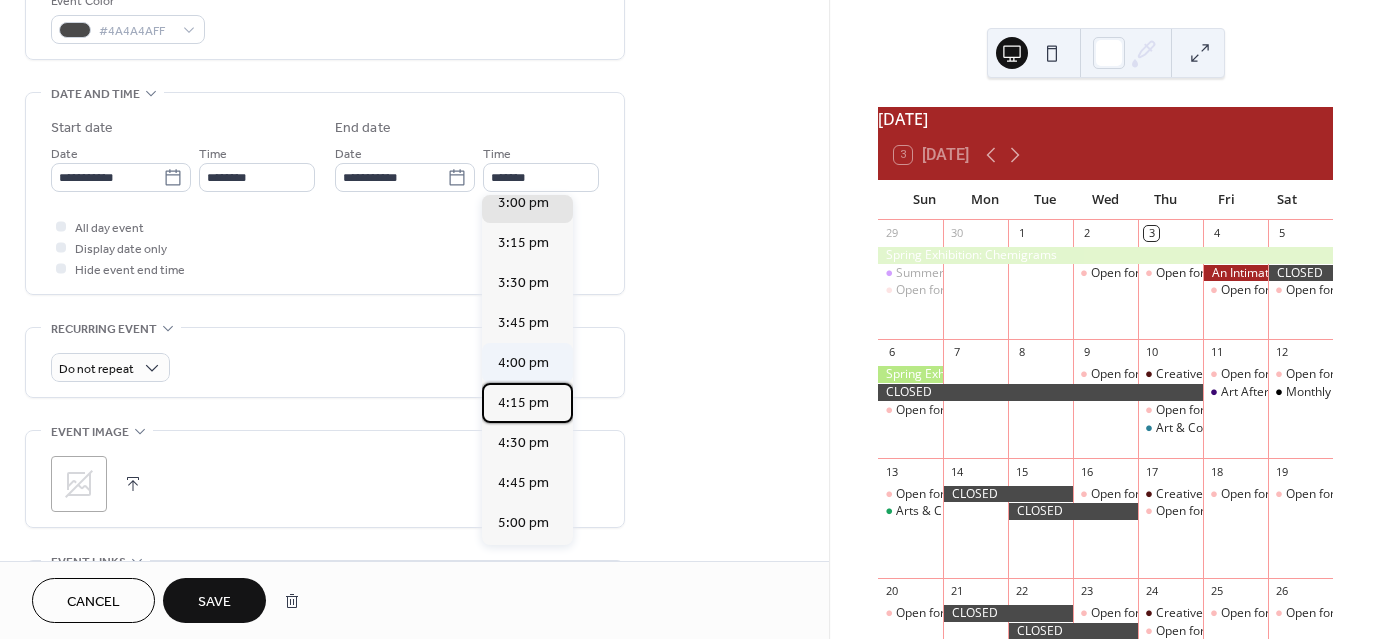 click on "12:00 am 12:15 am 12:30 am 12:45 am 1:00 am 1:15 am 1:30 am 1:45 am 2:00 am 2:15 am 2:30 am 2:45 am 3:00 am 3:15 am 3:30 am 3:45 am 4:00 am 4:15 am 4:30 am 4:45 am 5:00 am 5:15 am 5:30 am 5:45 am 6:00 am 6:15 am 6:30 am 6:45 am 7:00 am 7:15 am 7:30 am 7:45 am 8:00 am 8:15 am 8:30 am 8:45 am 9:00 am 9:15 am 9:30 am 9:45 am 10:00 am 10:15 am 10:30 am 10:45 am 11:00 am 11:15 am 11:30 am 11:45 am 12:00 pm 12:15 pm 12:30 pm 12:45 pm 1:00 pm 1:15 pm 1:30 pm 1:45 pm 2:00 pm 2:15 pm 2:30 pm 2:45 pm 3:00 pm 3:15 pm 3:30 pm 3:45 pm 4:00 pm 4:15 pm 4:30 pm 4:45 pm 5:00 pm 5:15 pm 5:30 pm 5:45 pm 6:00 pm 6:15 pm 6:30 pm 6:45 pm 7:00 pm 7:15 pm 7:30 pm 7:45 pm 8:00 pm 8:15 pm 8:30 pm 8:45 pm 9:00 pm 9:15 pm 9:30 pm 9:45 pm 10:00 pm 10:15 pm 10:30 pm 10:45 pm 11:00 pm 11:15 pm 11:30 pm 11:45 pm" at bounding box center [527, 370] 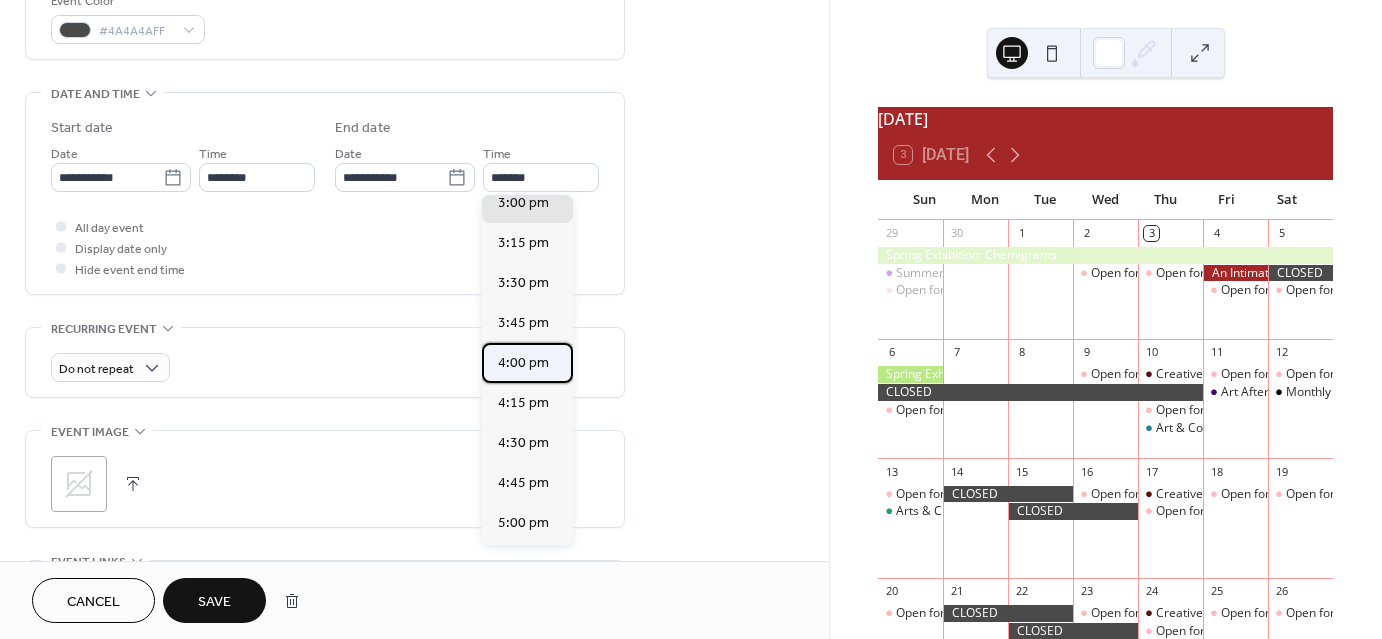 click on "4:00 pm" at bounding box center [523, 363] 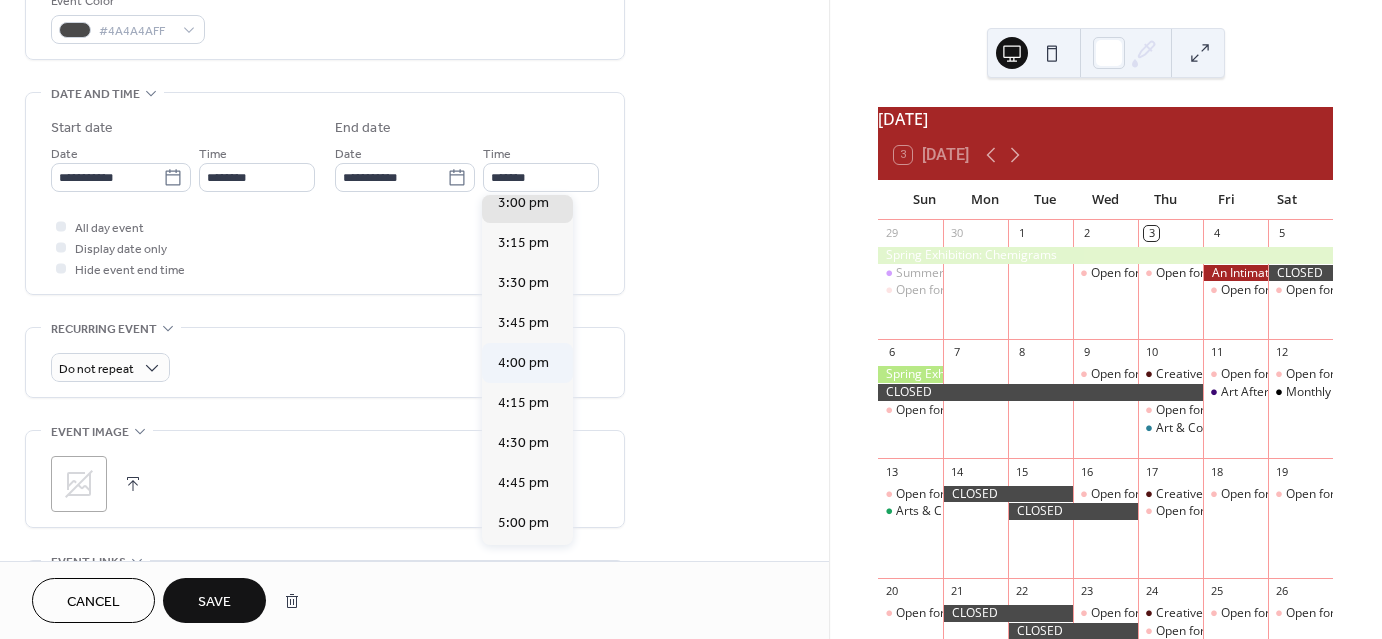 type on "*******" 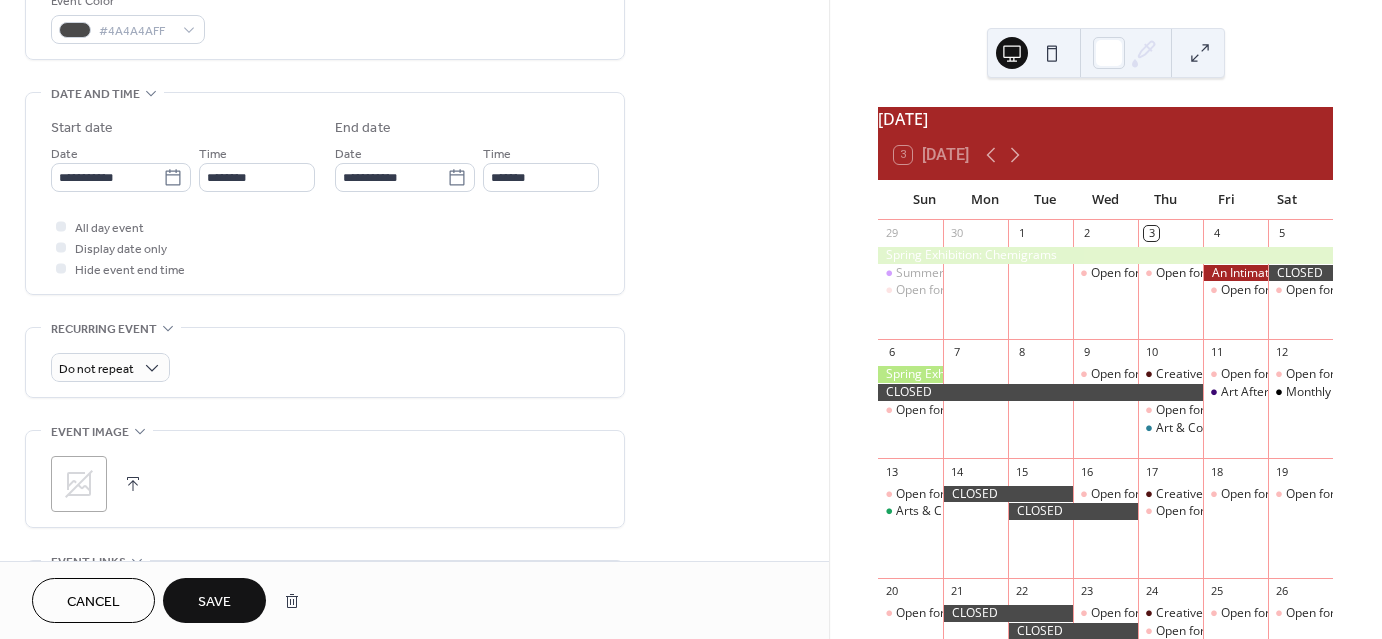 click on "Save" at bounding box center (214, 602) 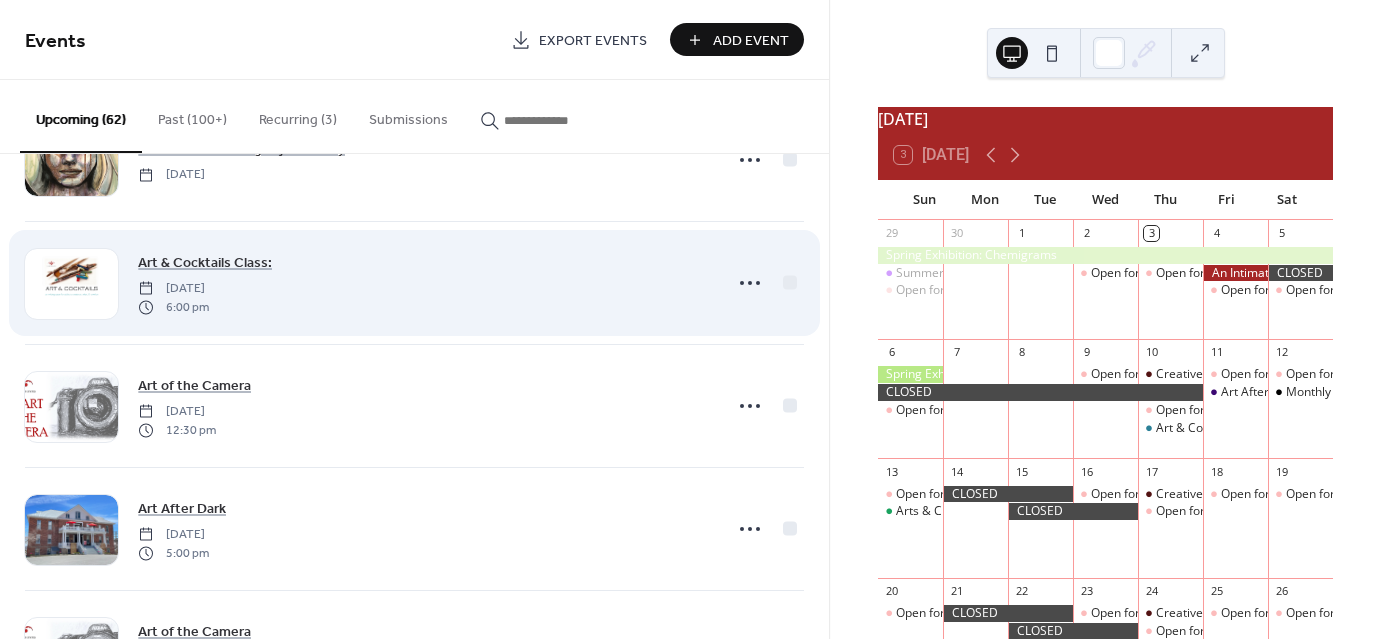 scroll, scrollTop: 942, scrollLeft: 0, axis: vertical 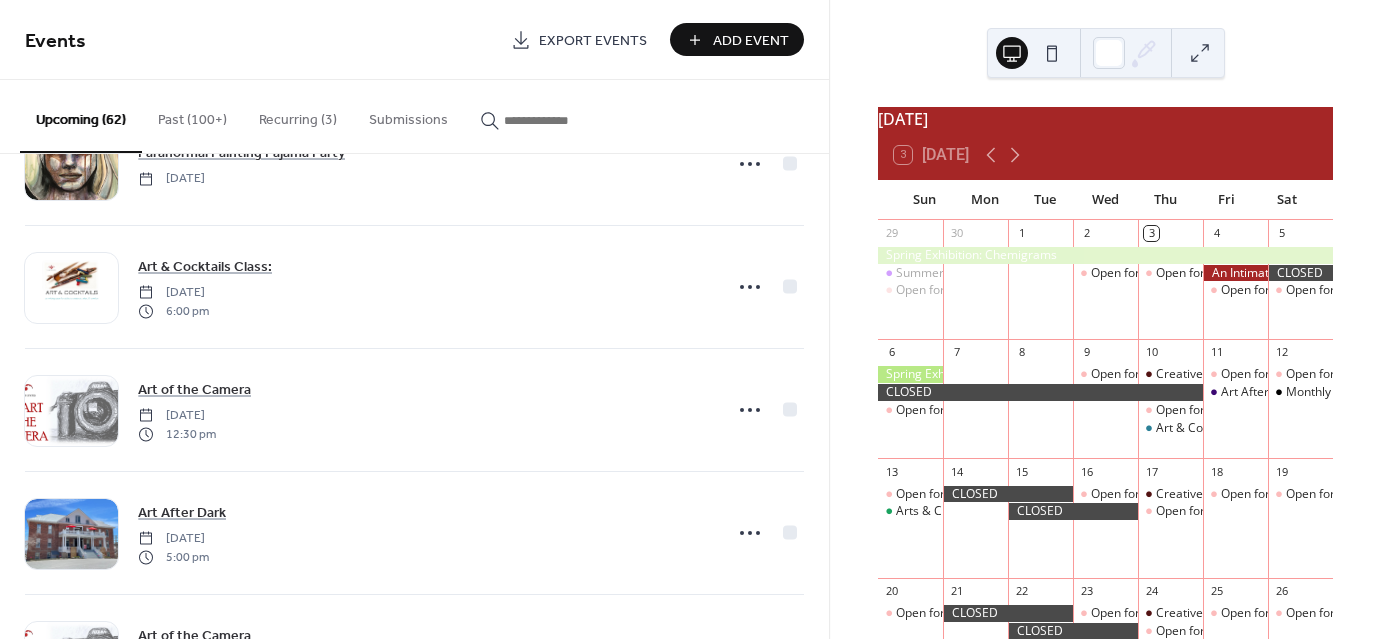 click on "Recurring  (3)" at bounding box center [298, 115] 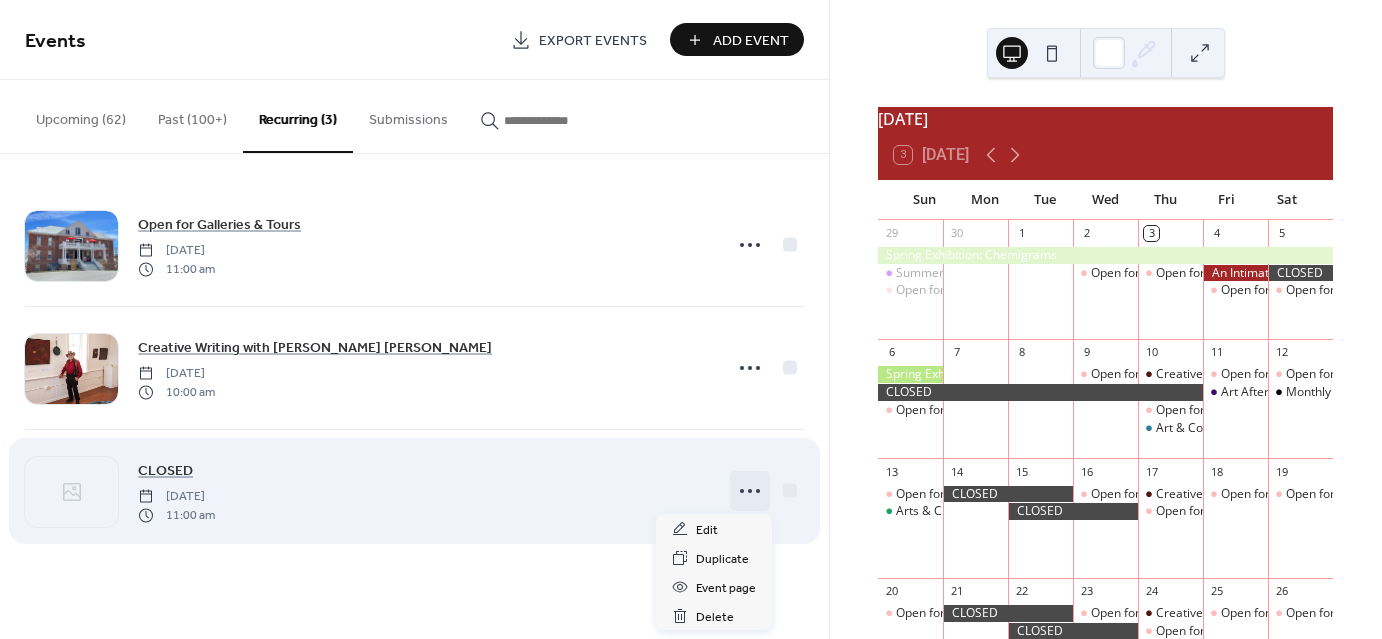 click 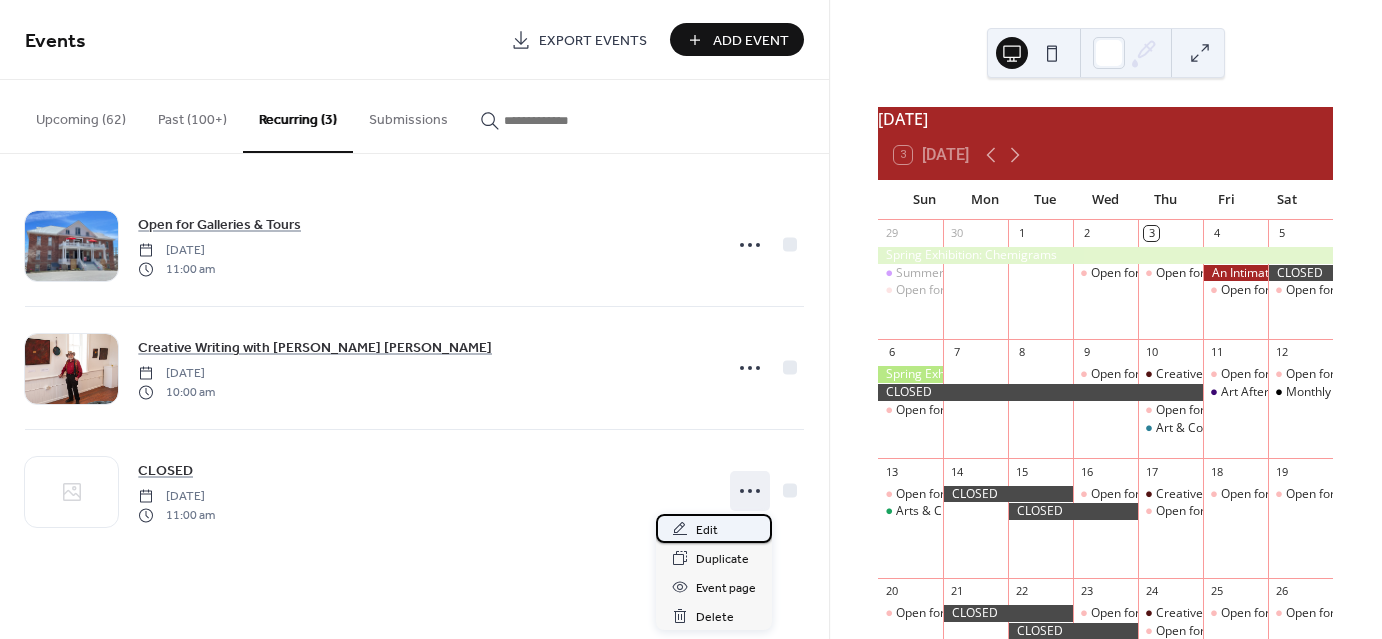click on "Edit" at bounding box center (707, 530) 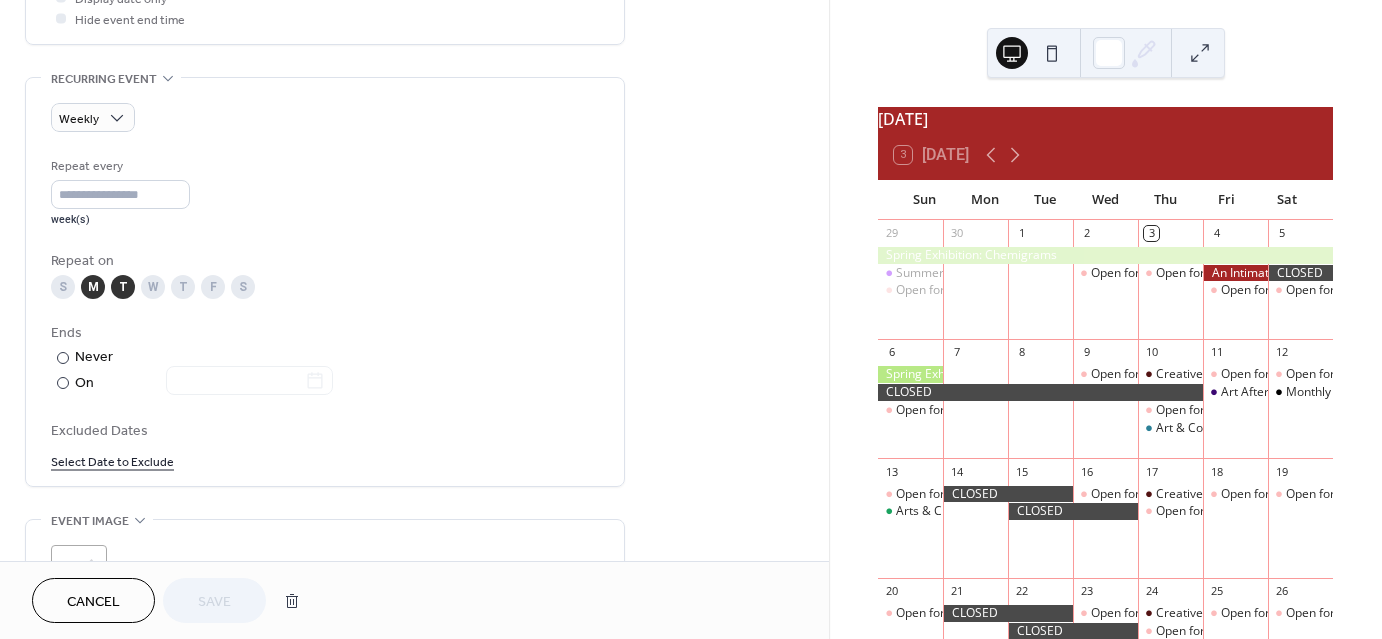 scroll, scrollTop: 808, scrollLeft: 0, axis: vertical 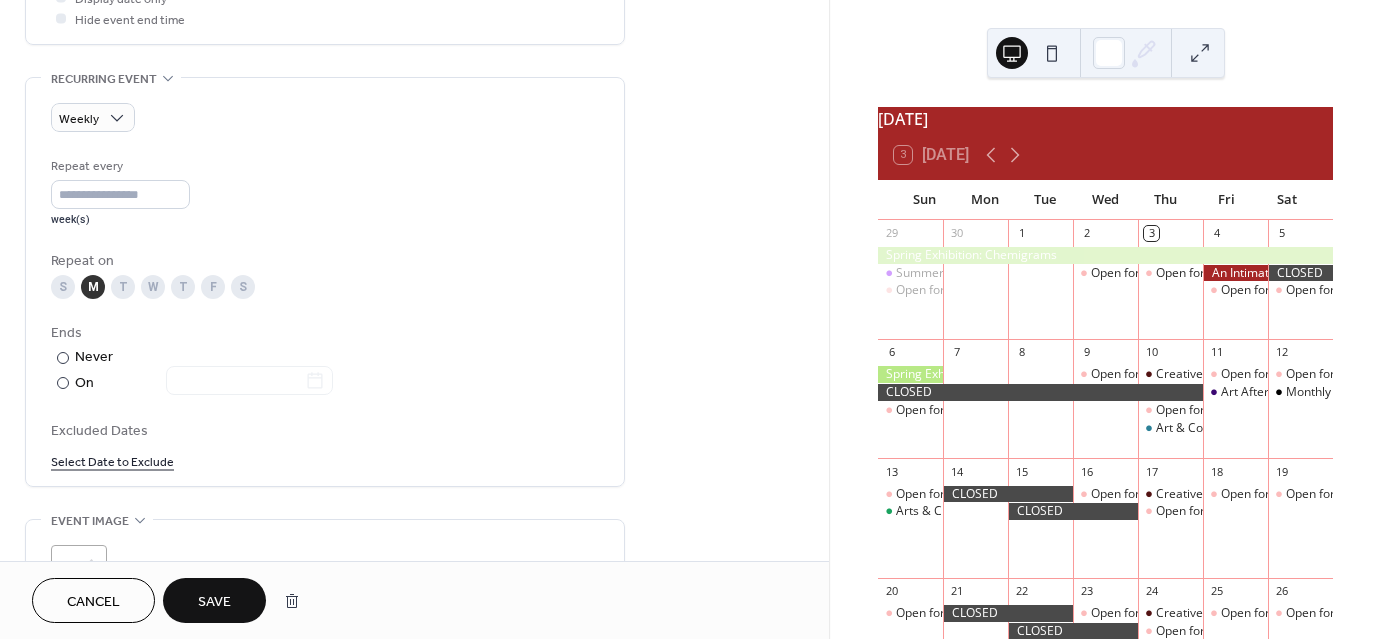 click on "Save" at bounding box center (214, 600) 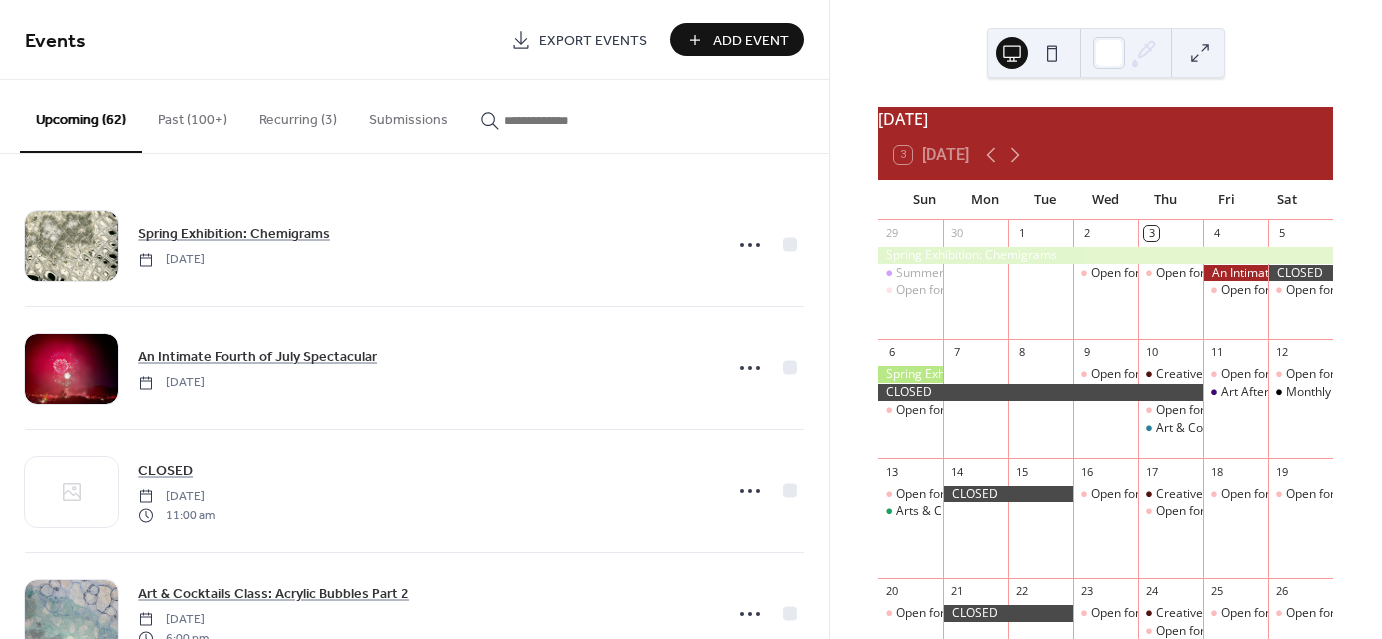 click on "Upcoming  (62)" at bounding box center [81, 116] 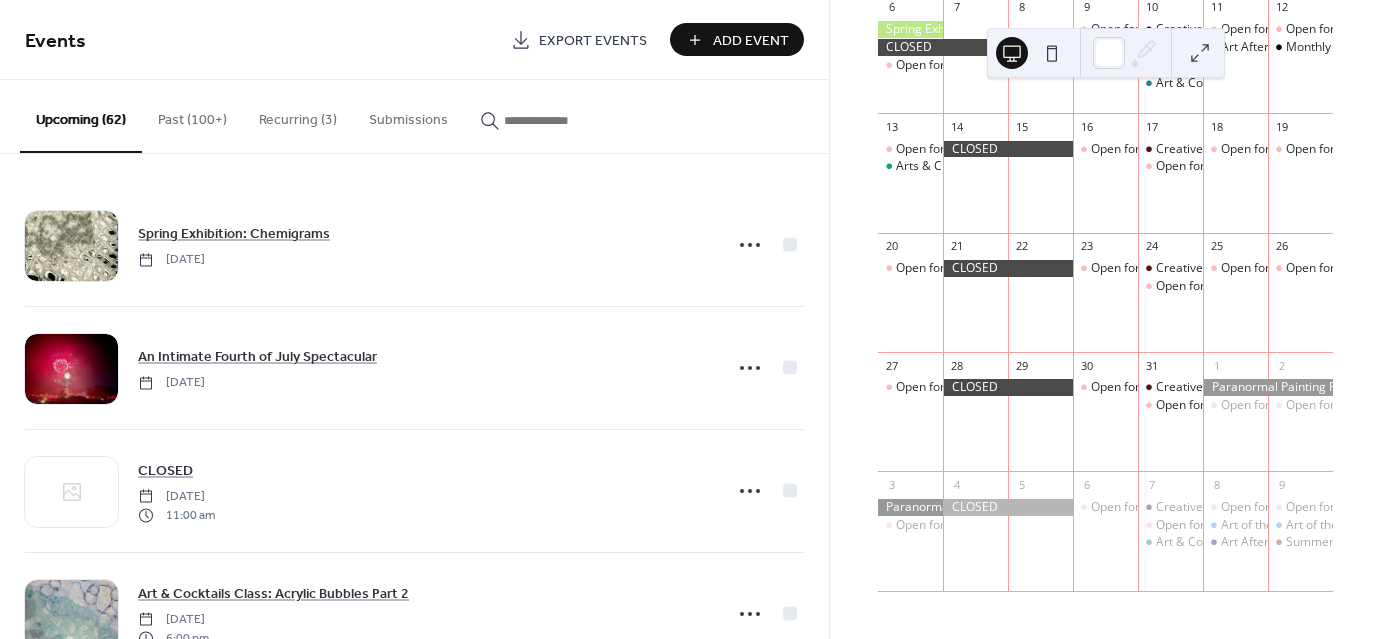 scroll, scrollTop: 0, scrollLeft: 0, axis: both 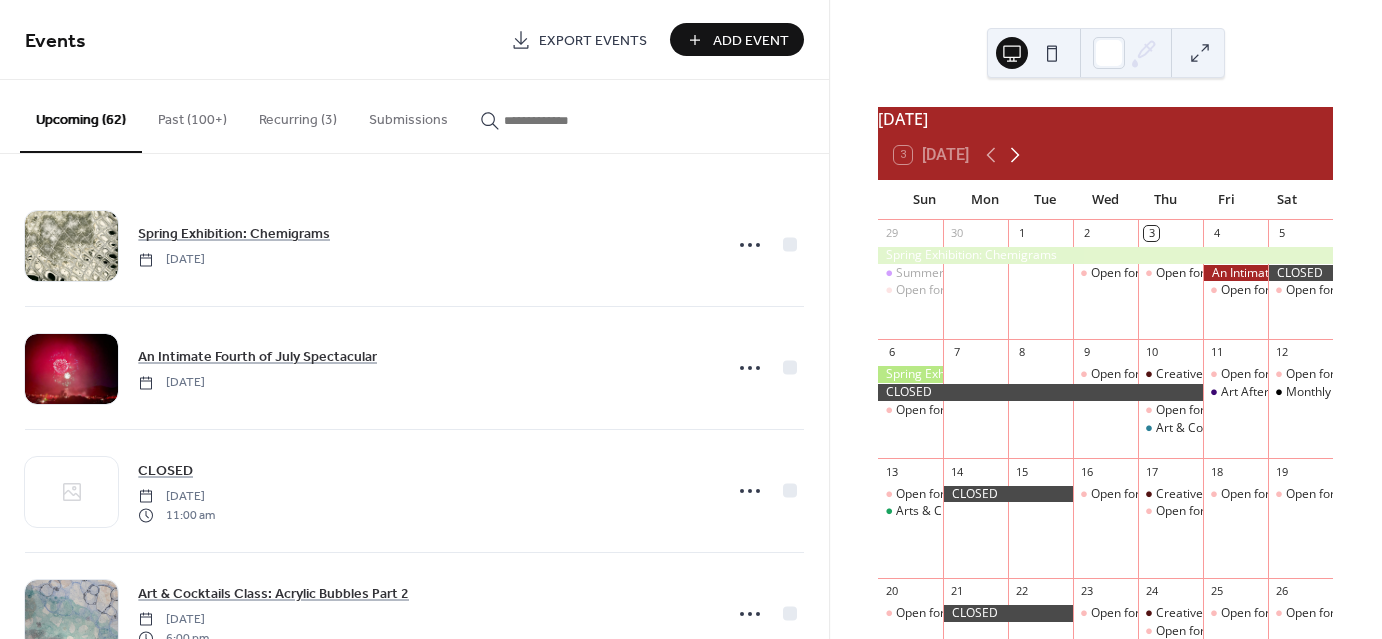 click 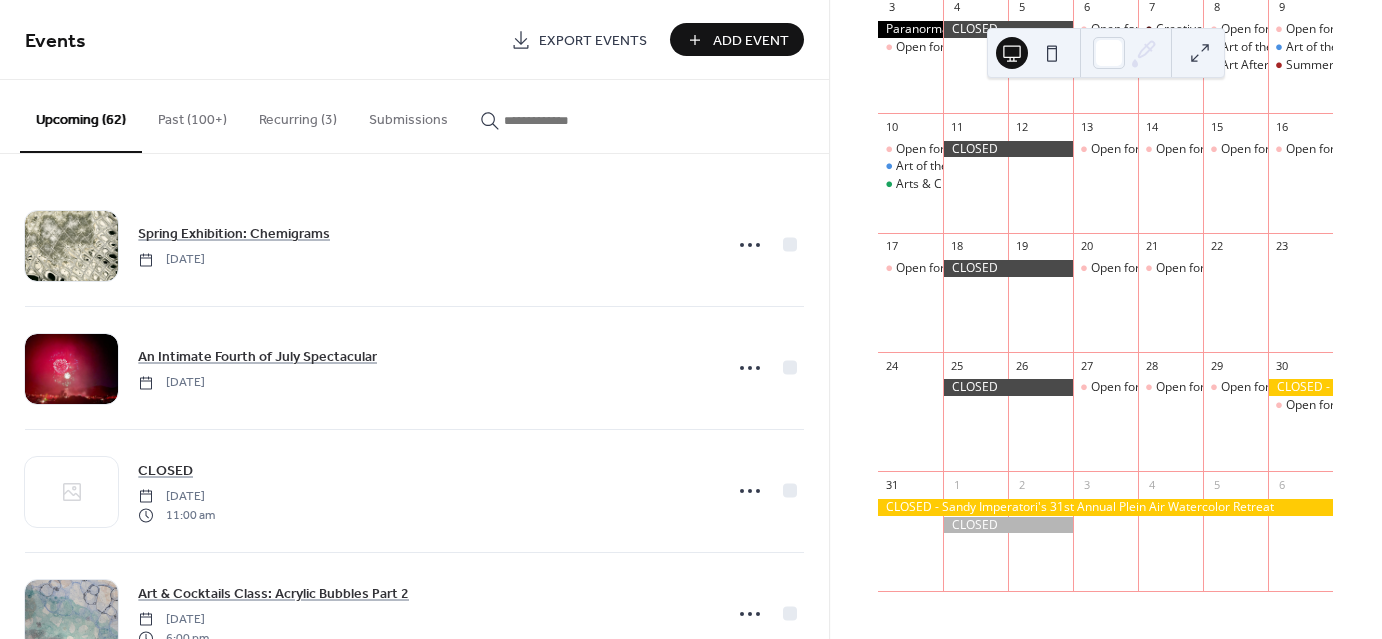 scroll, scrollTop: 0, scrollLeft: 0, axis: both 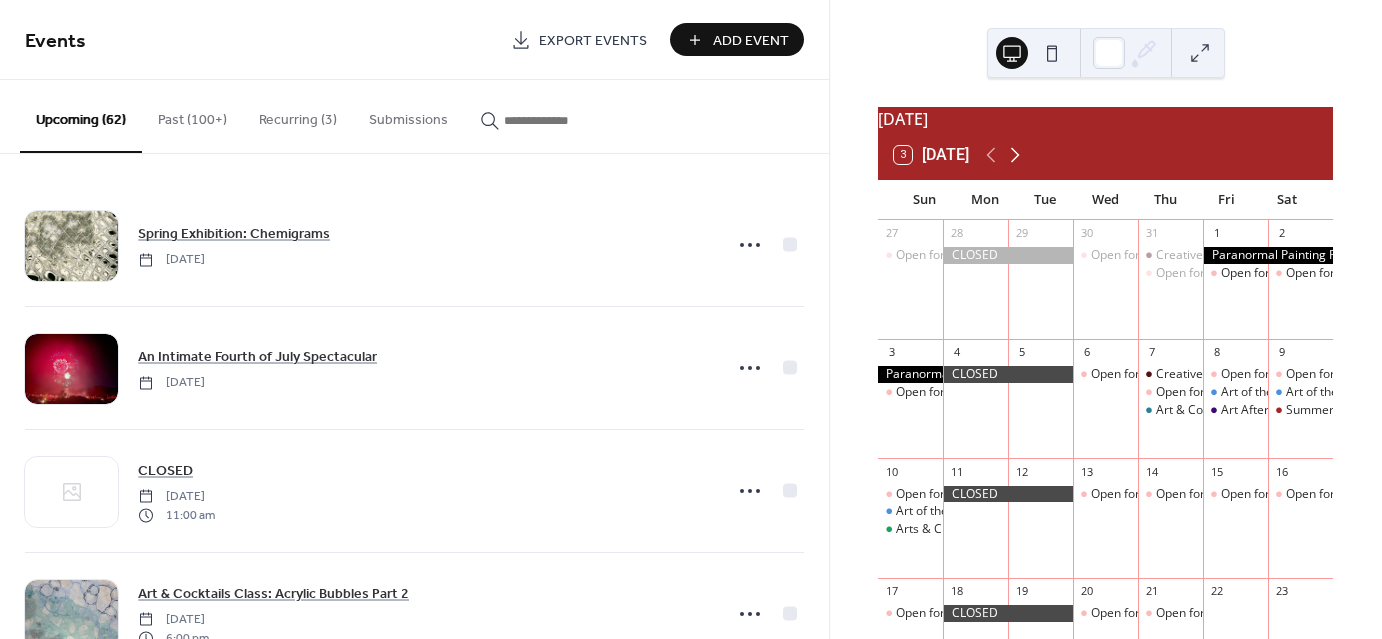 click 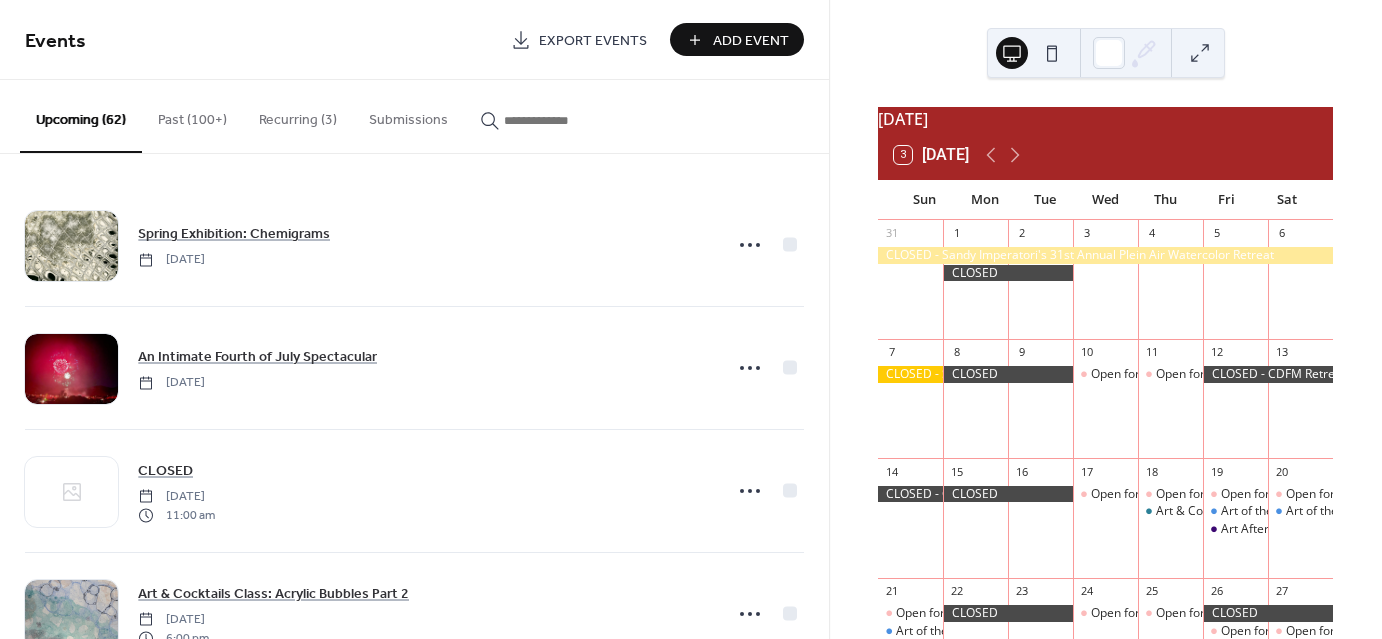 click at bounding box center [1008, 273] 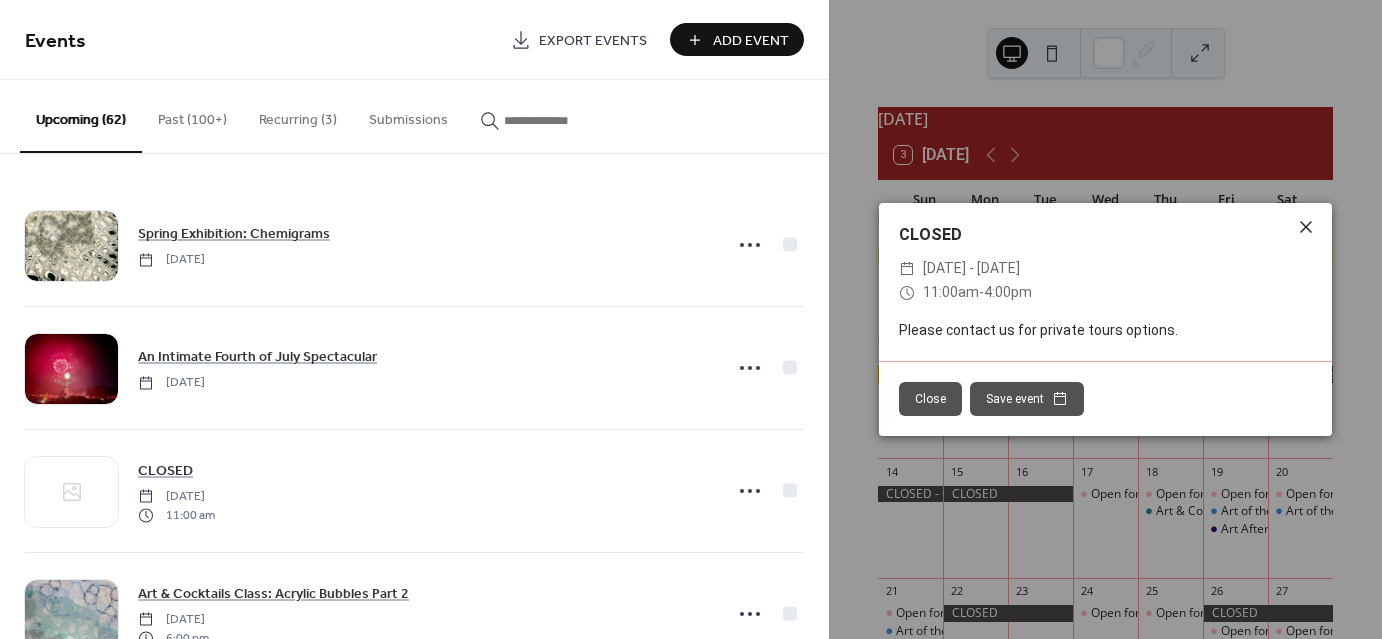 click 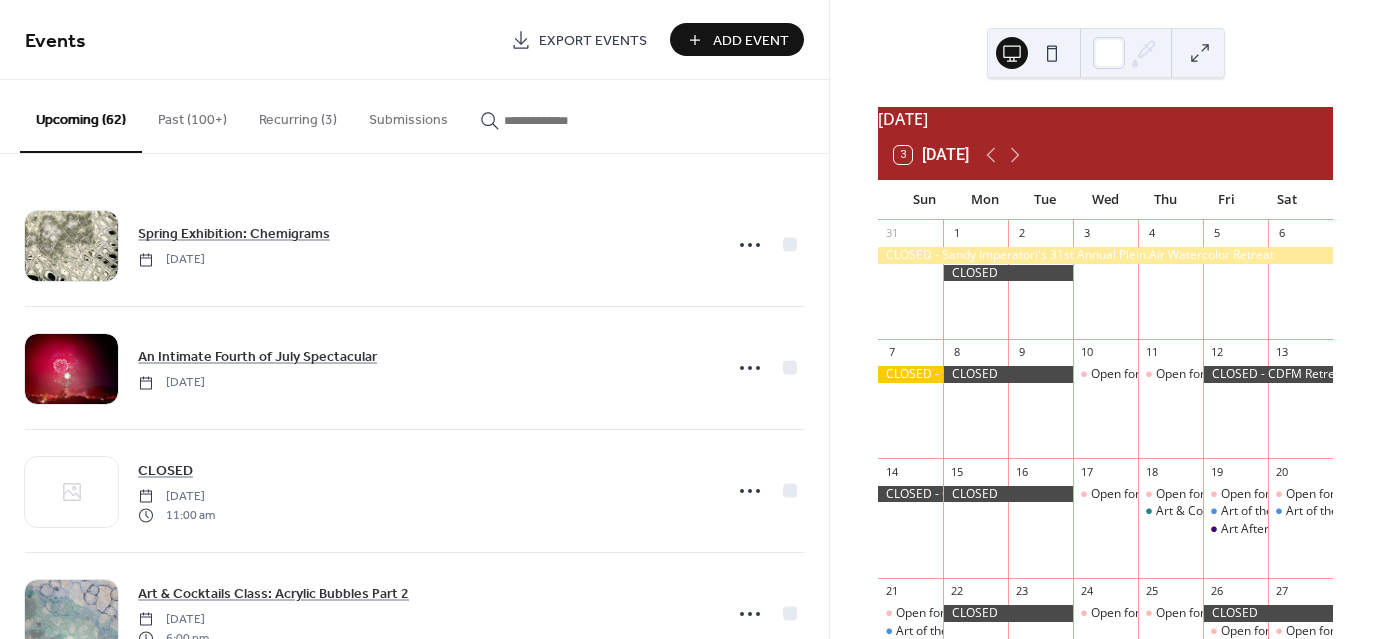 click on "Recurring  (3)" at bounding box center [298, 115] 